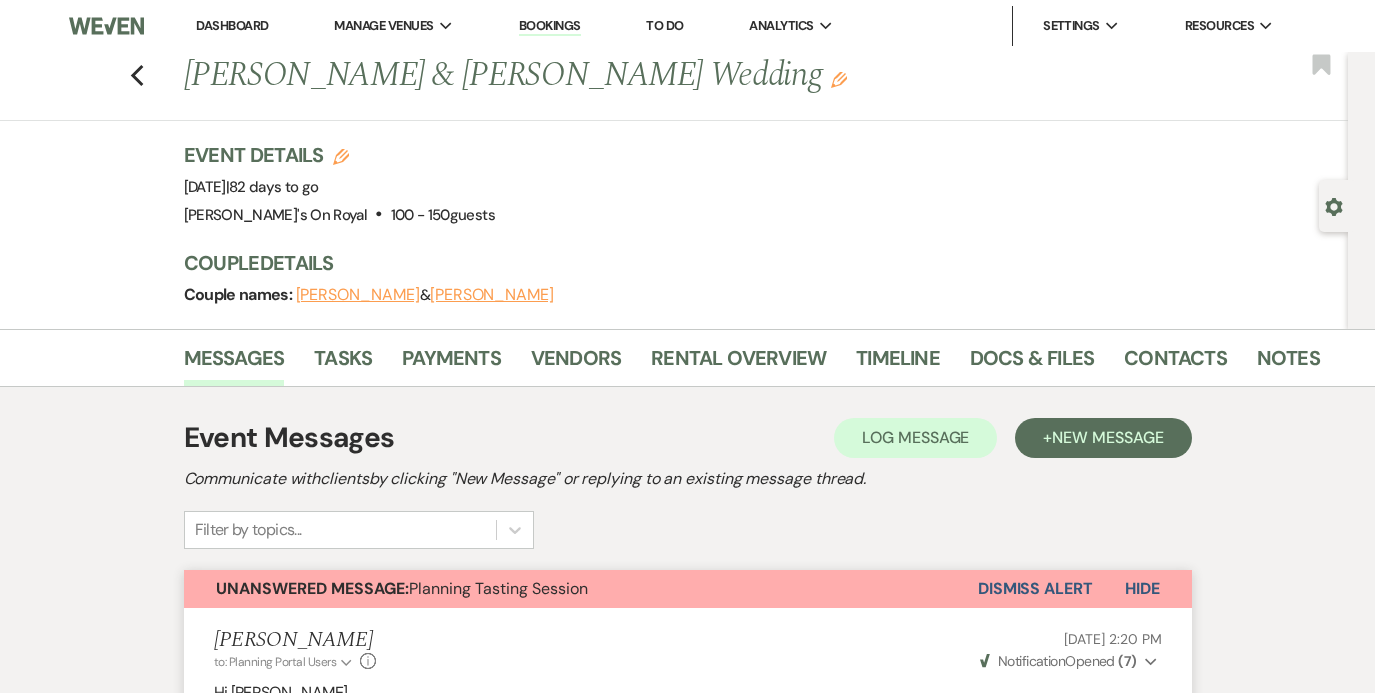 scroll, scrollTop: 1697, scrollLeft: 0, axis: vertical 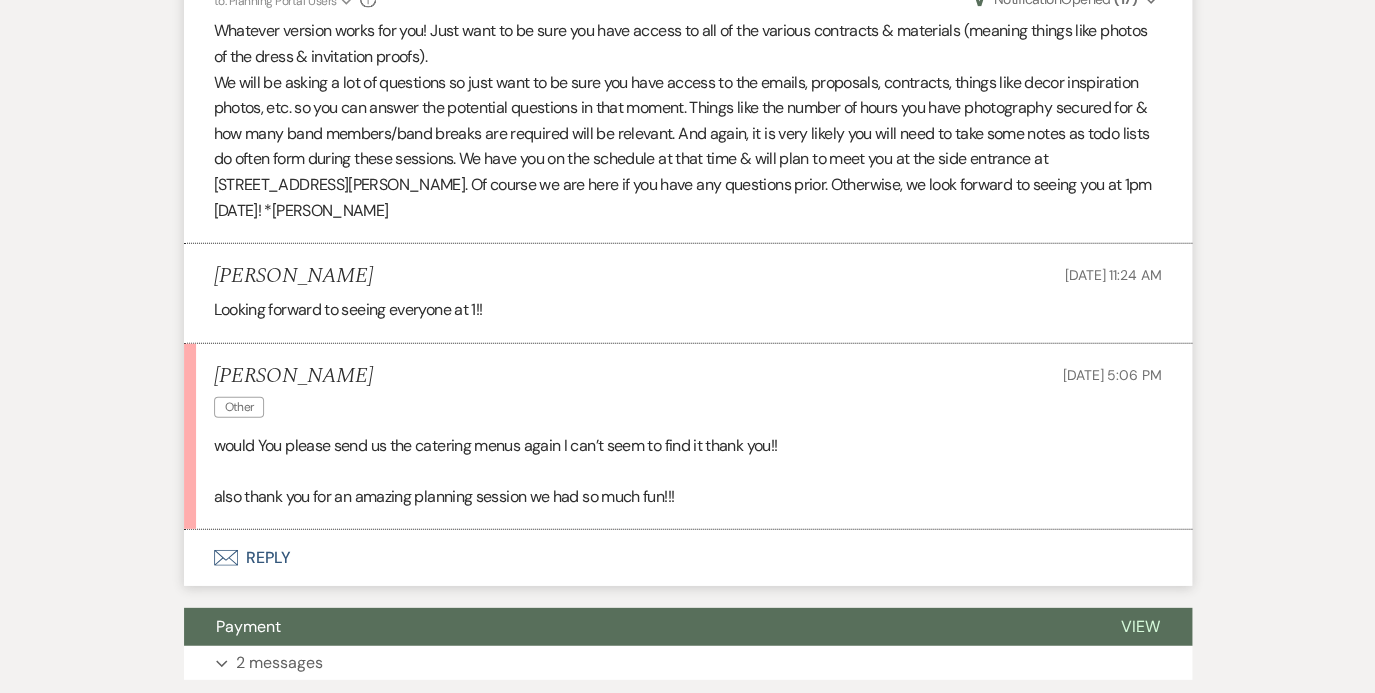 click on "Envelope Reply" at bounding box center (688, 558) 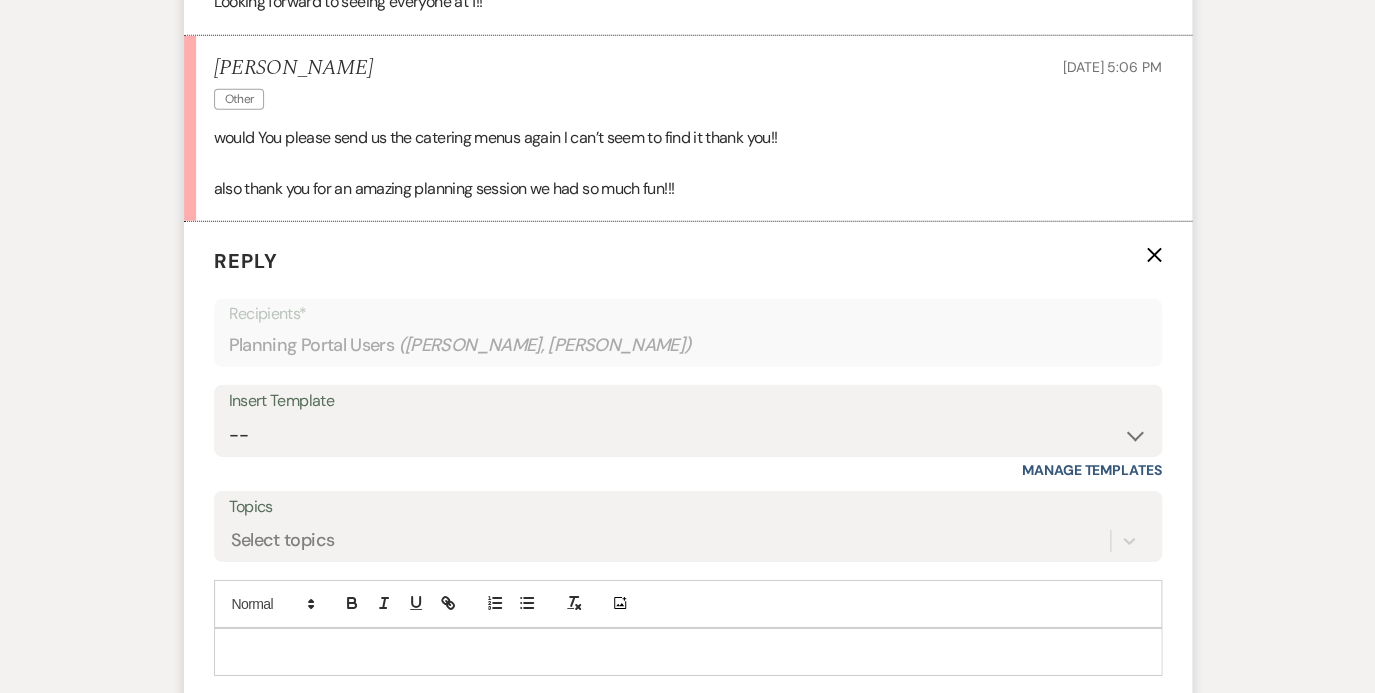 scroll, scrollTop: 2015, scrollLeft: 0, axis: vertical 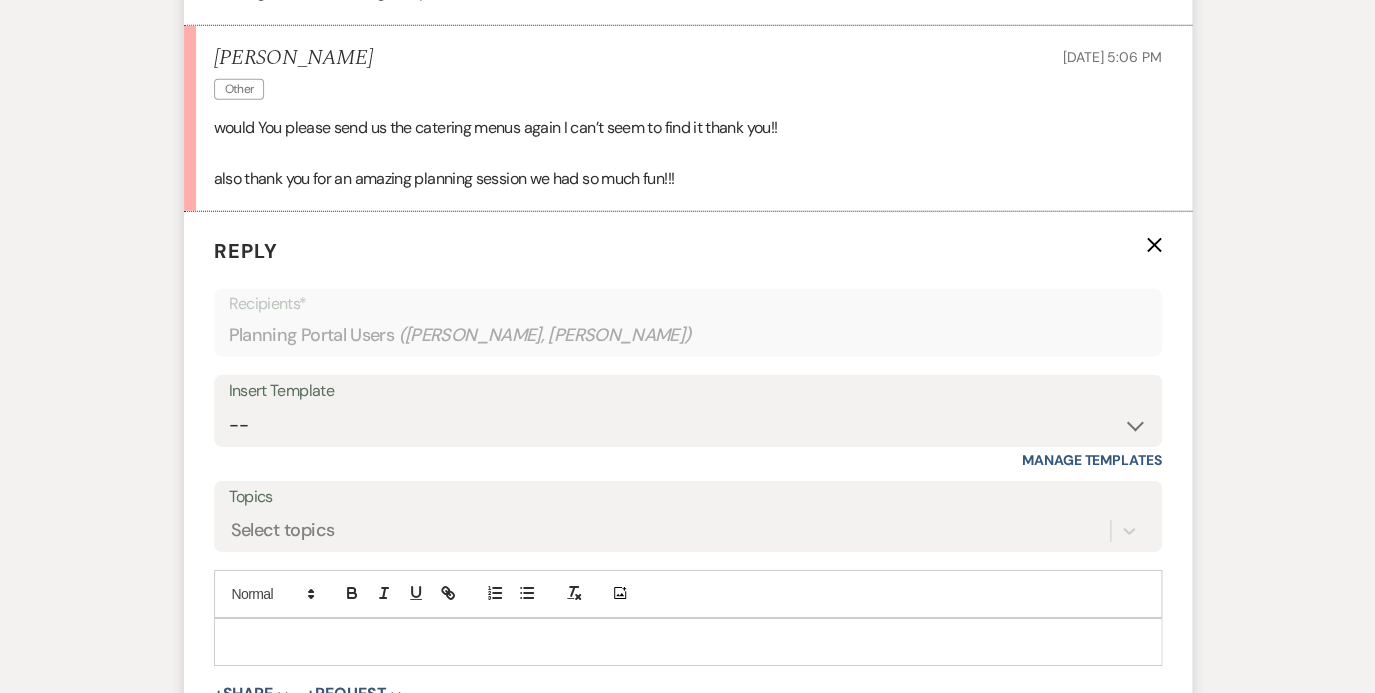 click at bounding box center [688, 642] 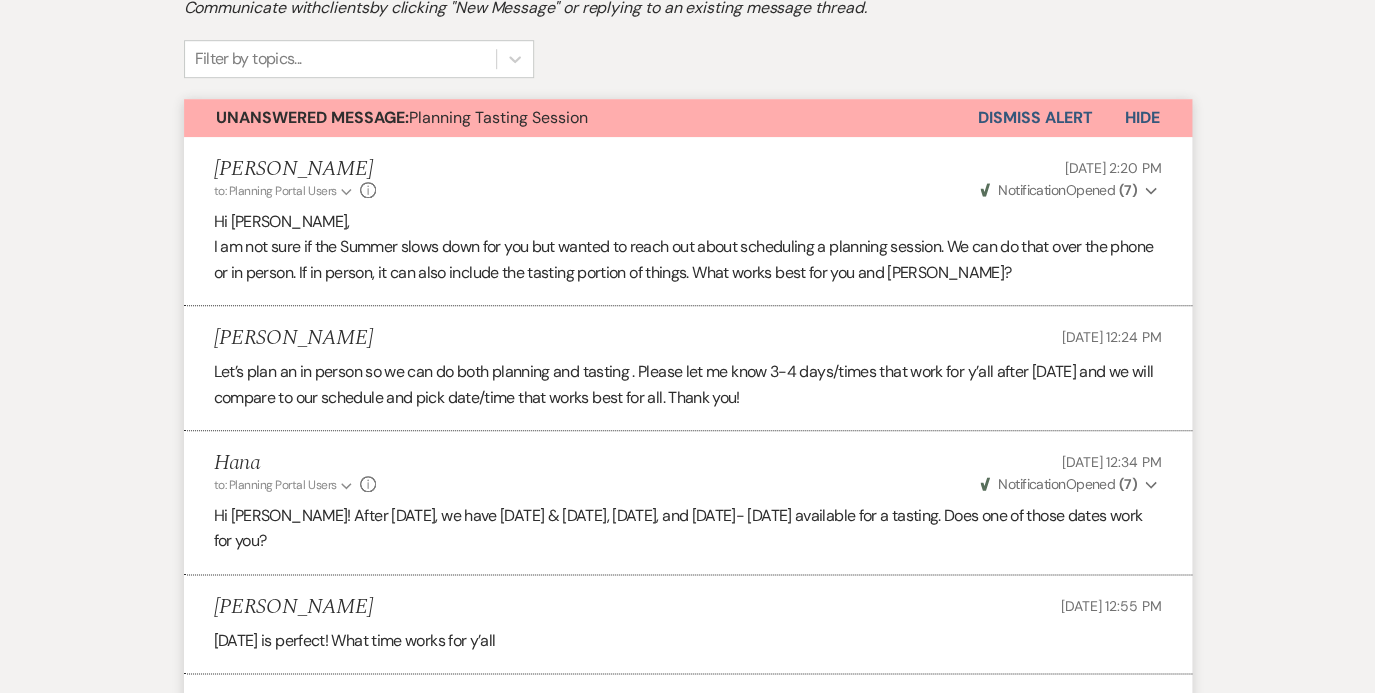 scroll, scrollTop: 0, scrollLeft: 0, axis: both 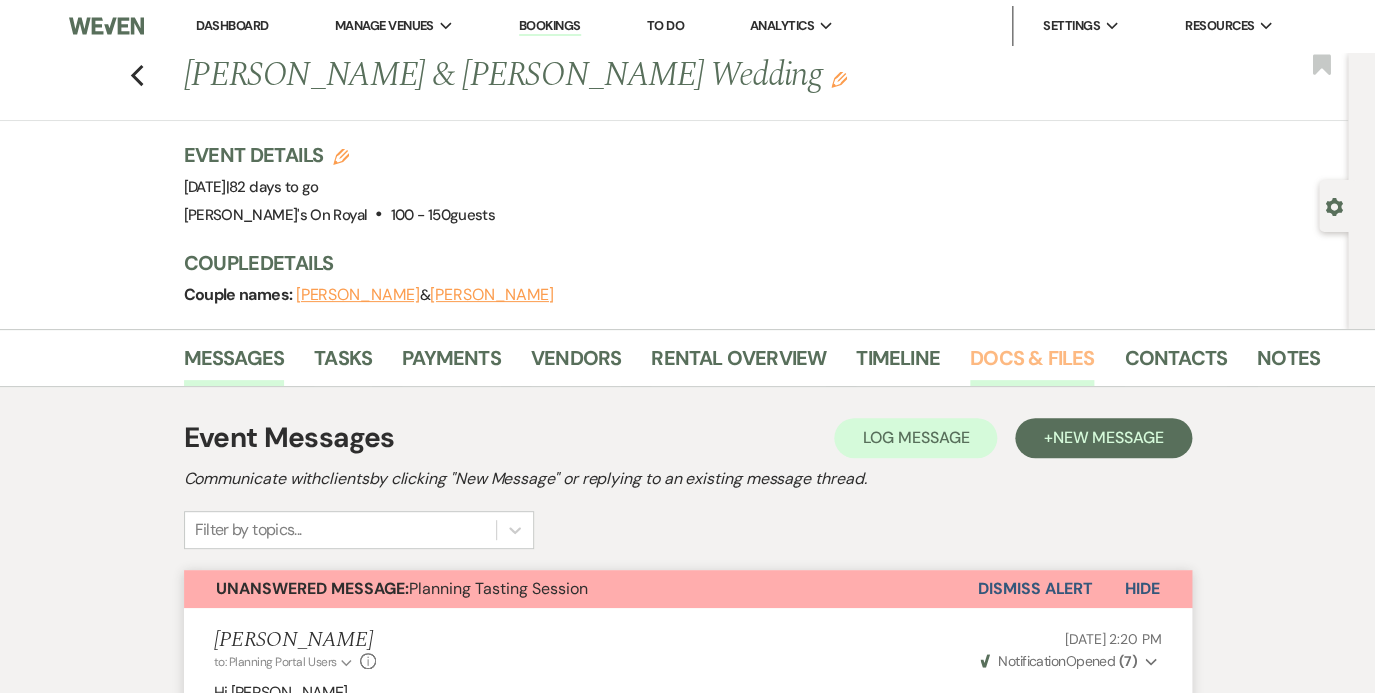 click on "Docs & Files" at bounding box center [1032, 364] 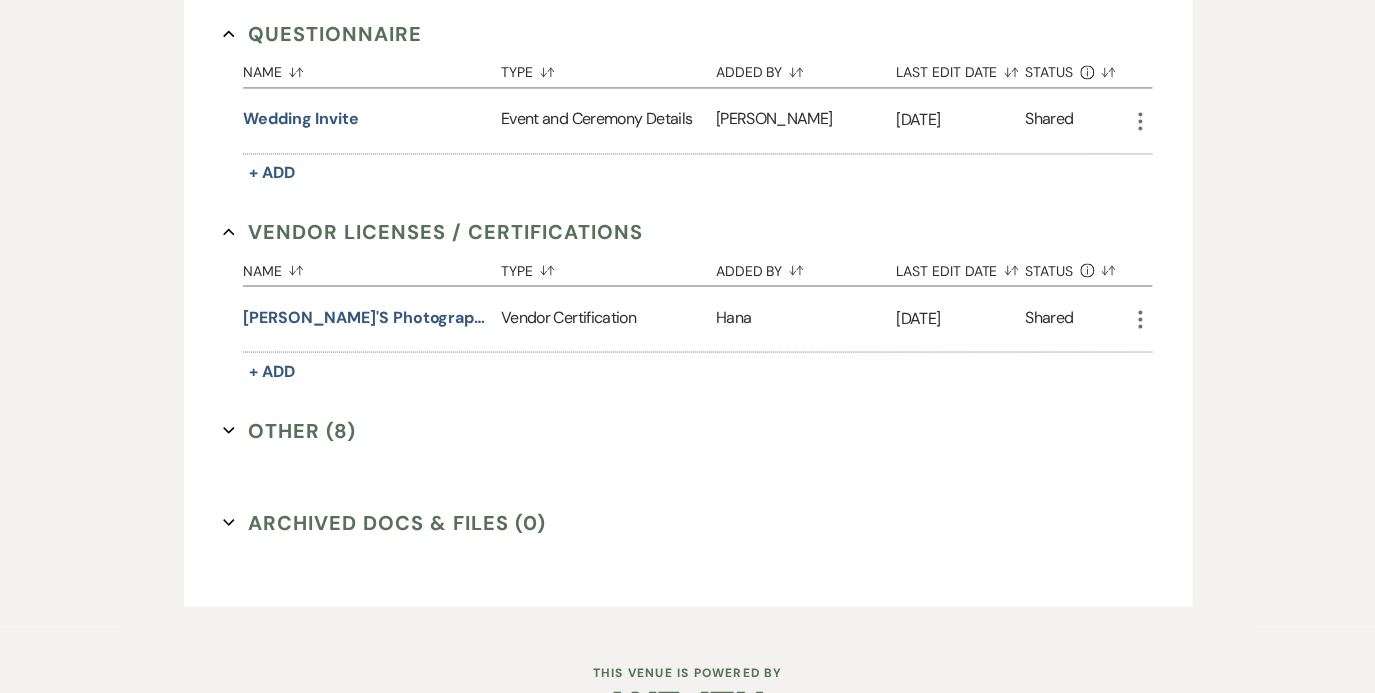 scroll, scrollTop: 1111, scrollLeft: 0, axis: vertical 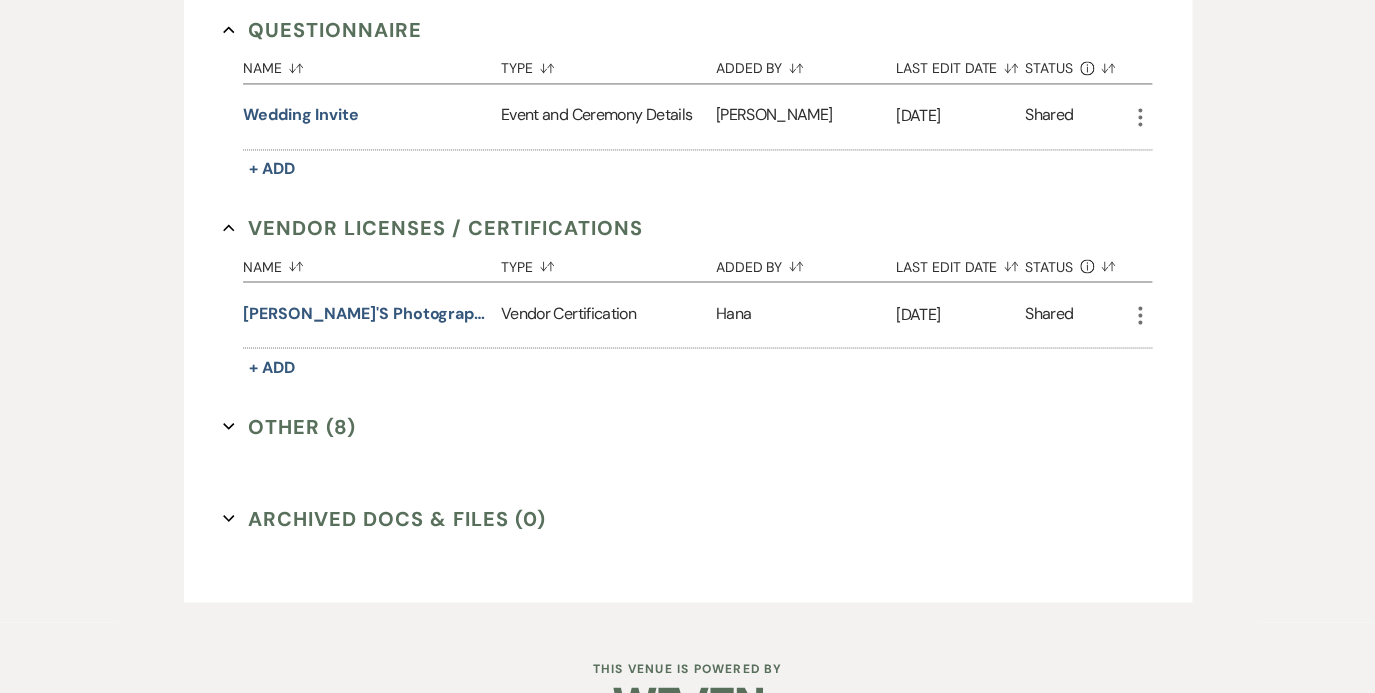 click 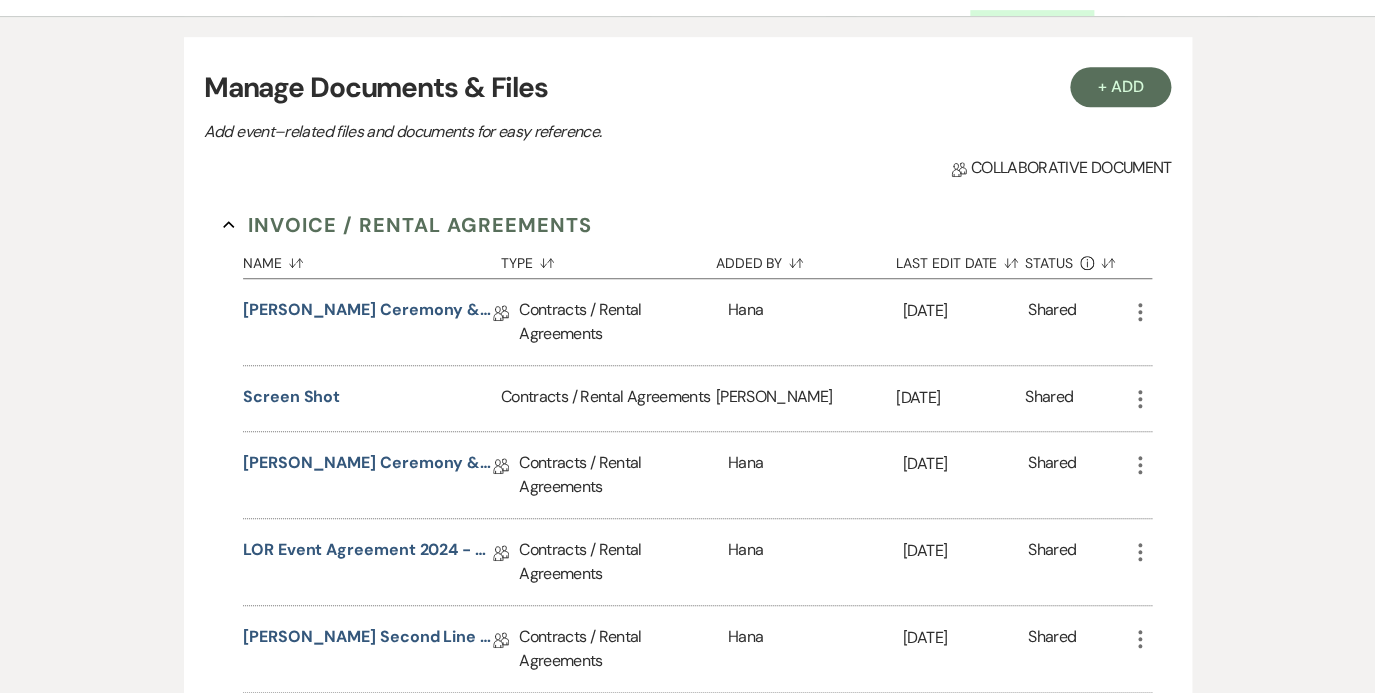 scroll, scrollTop: 366, scrollLeft: 0, axis: vertical 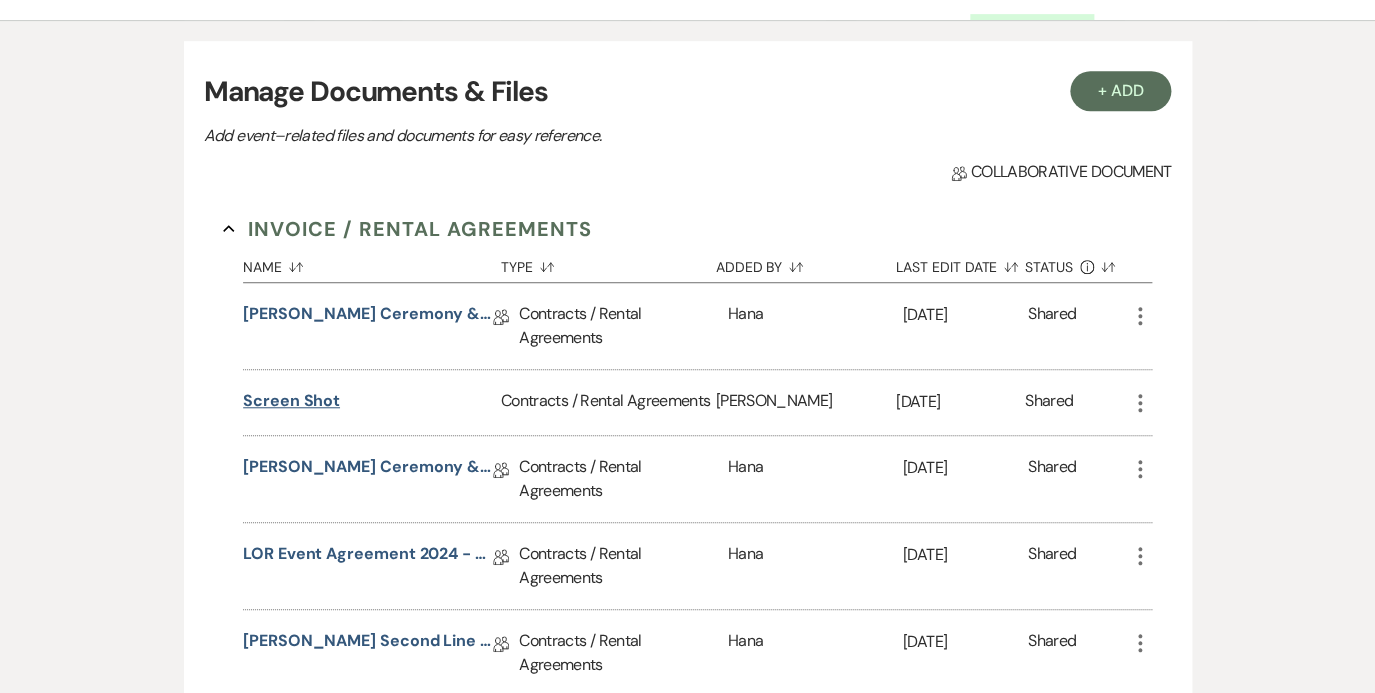 click on "Screen shot" at bounding box center (291, 401) 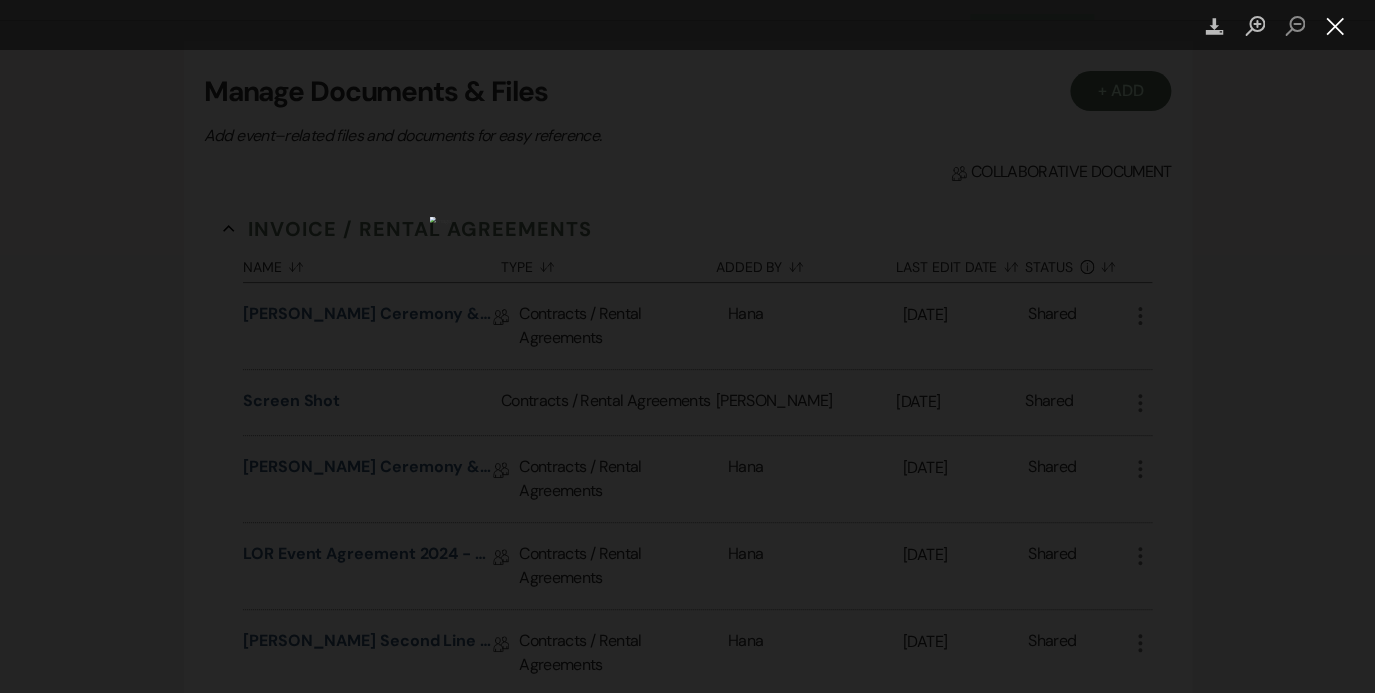 click at bounding box center (1335, 26) 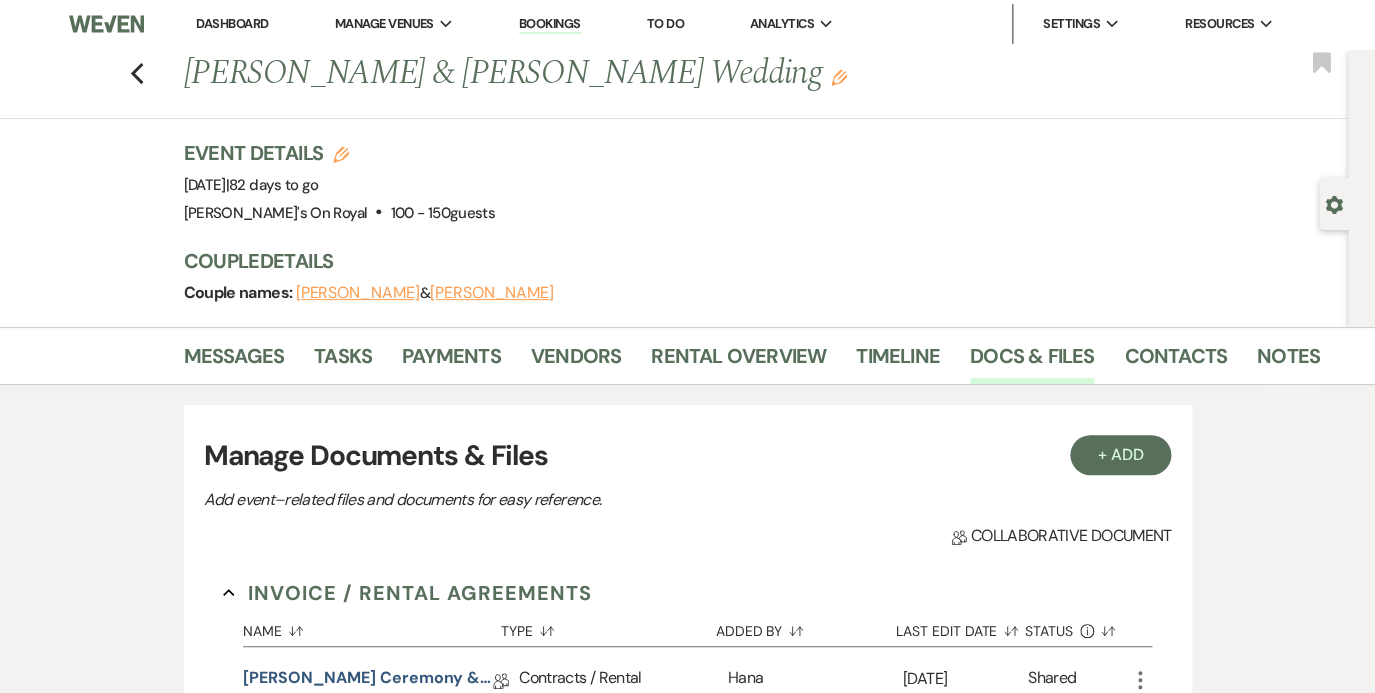 scroll, scrollTop: 0, scrollLeft: 0, axis: both 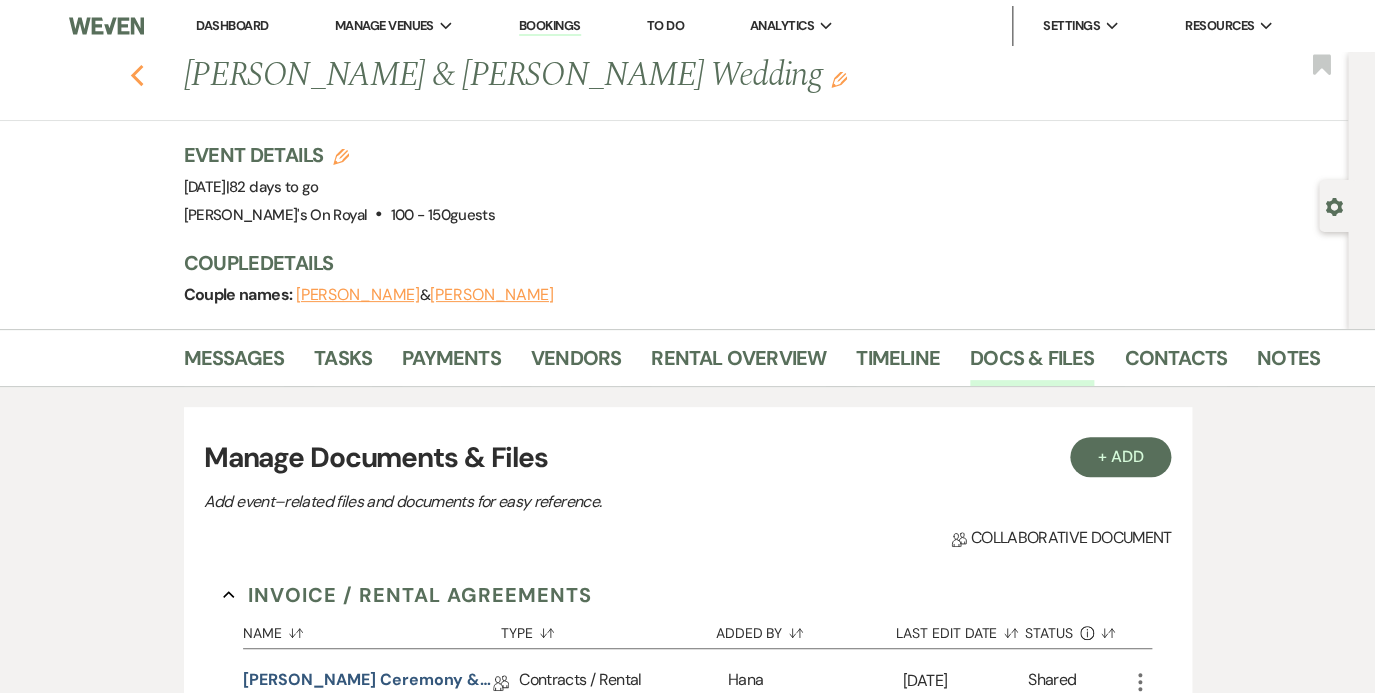 click 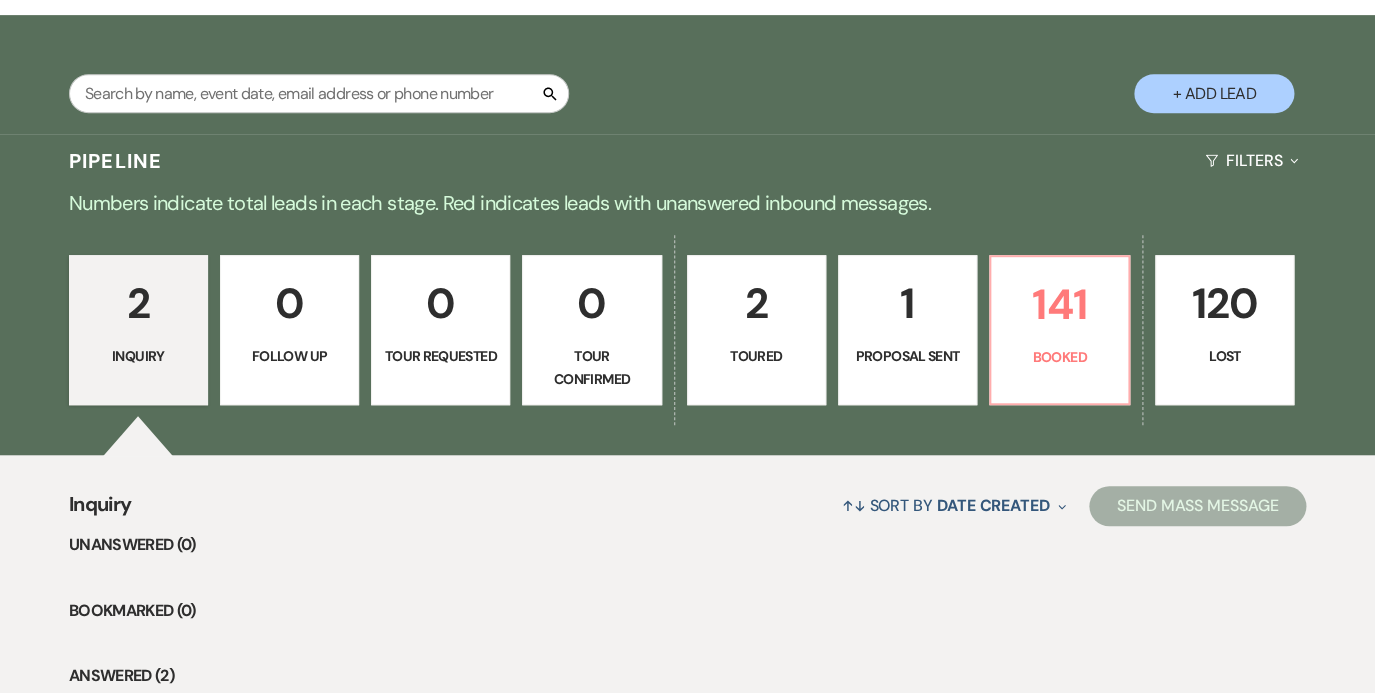 scroll, scrollTop: 209, scrollLeft: 0, axis: vertical 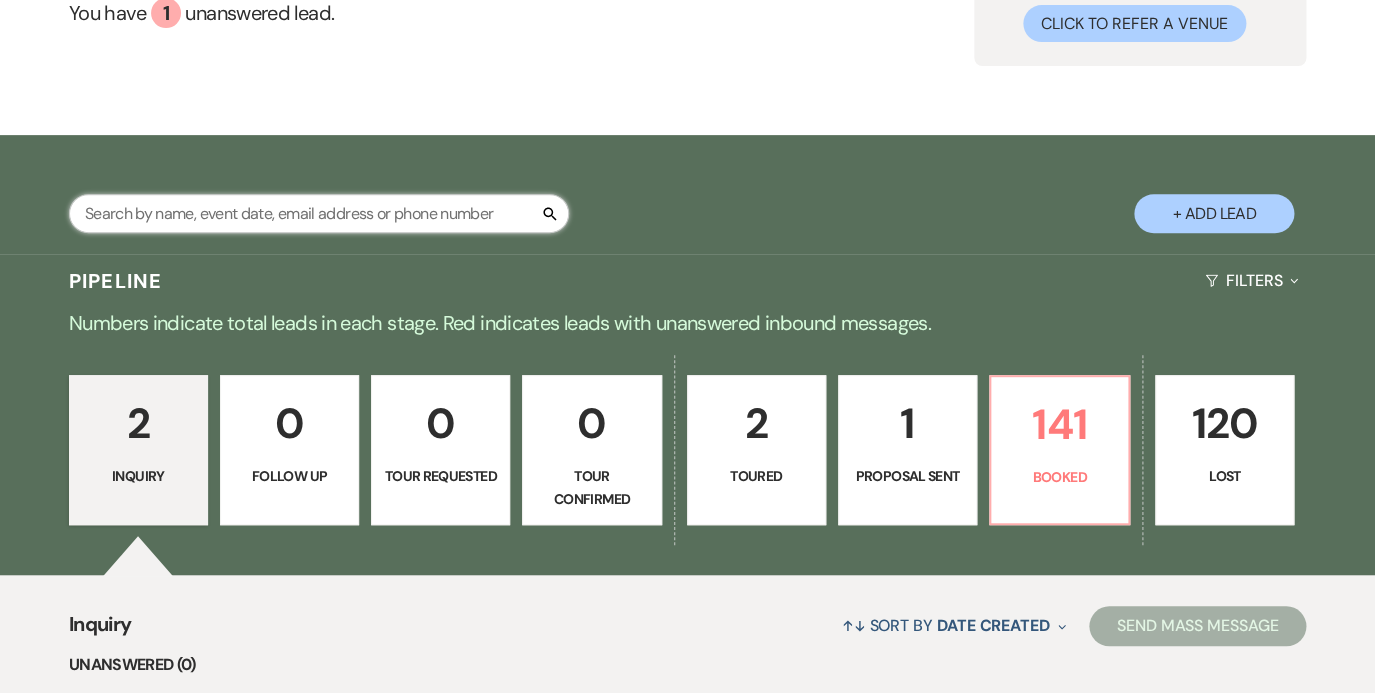 click at bounding box center (319, 213) 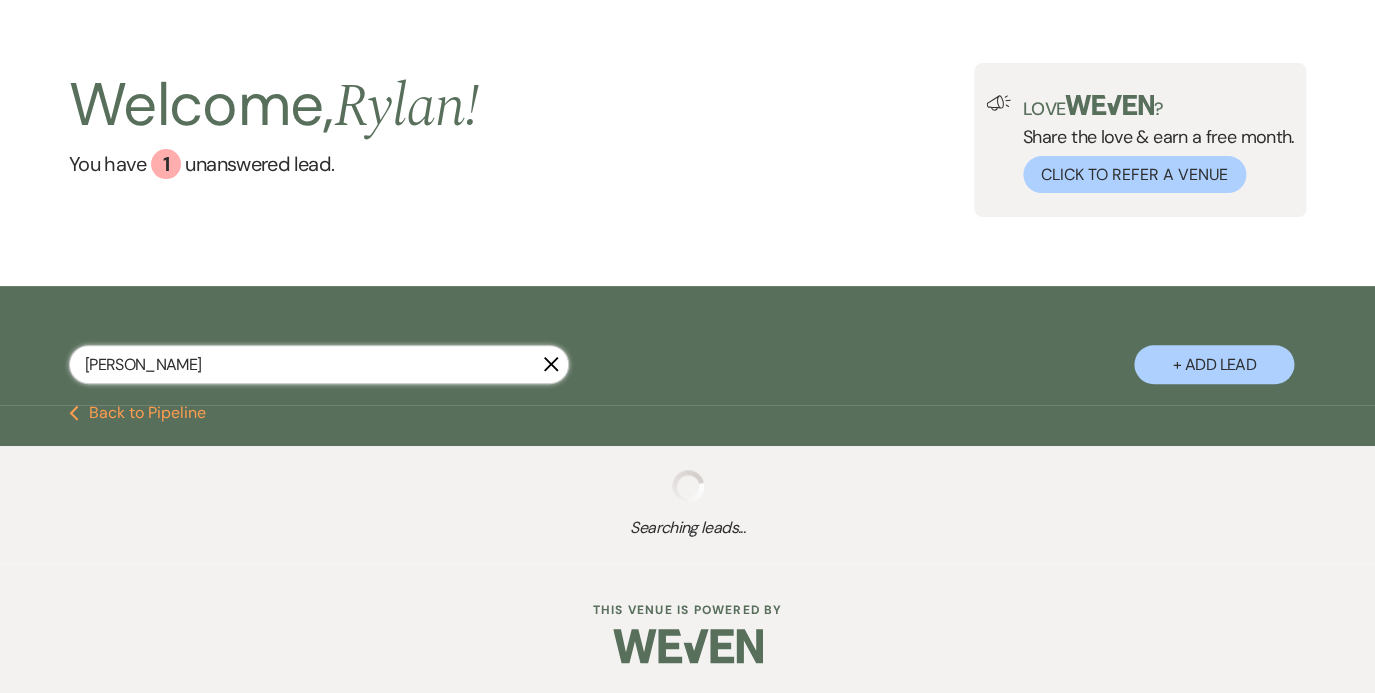 scroll, scrollTop: 58, scrollLeft: 0, axis: vertical 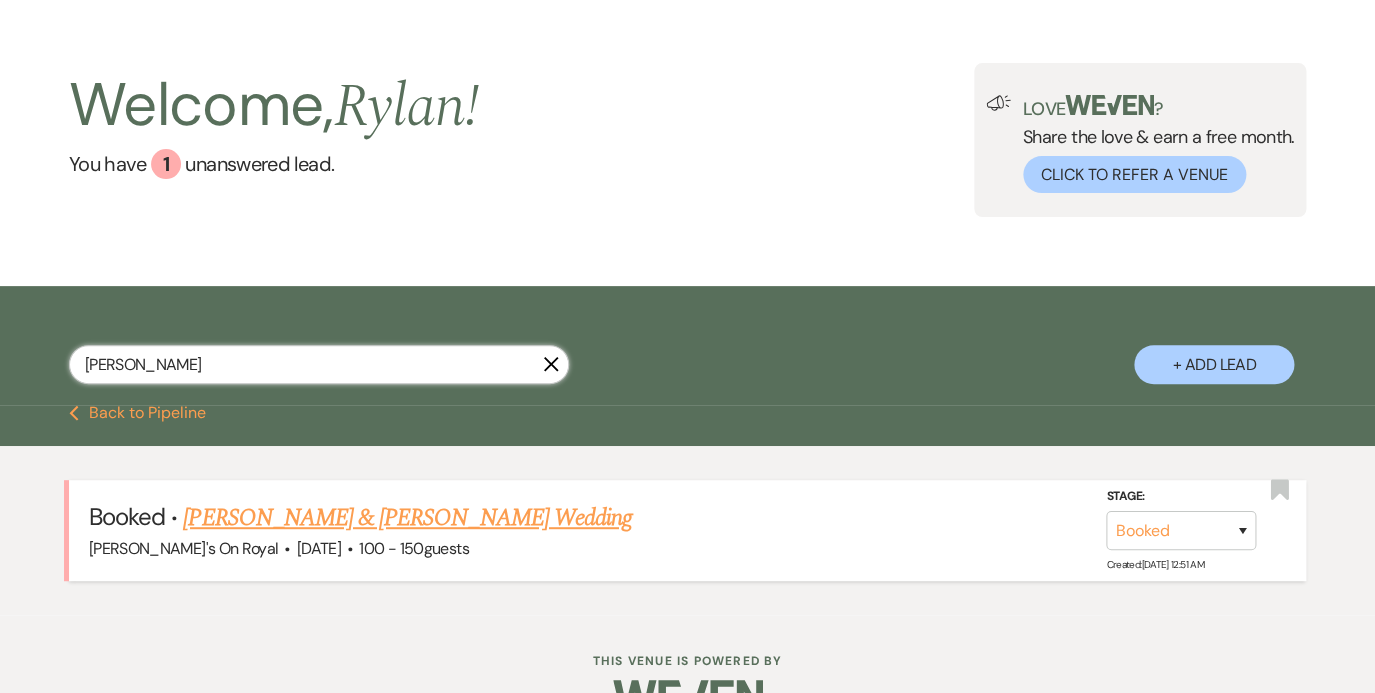 type on "[PERSON_NAME]" 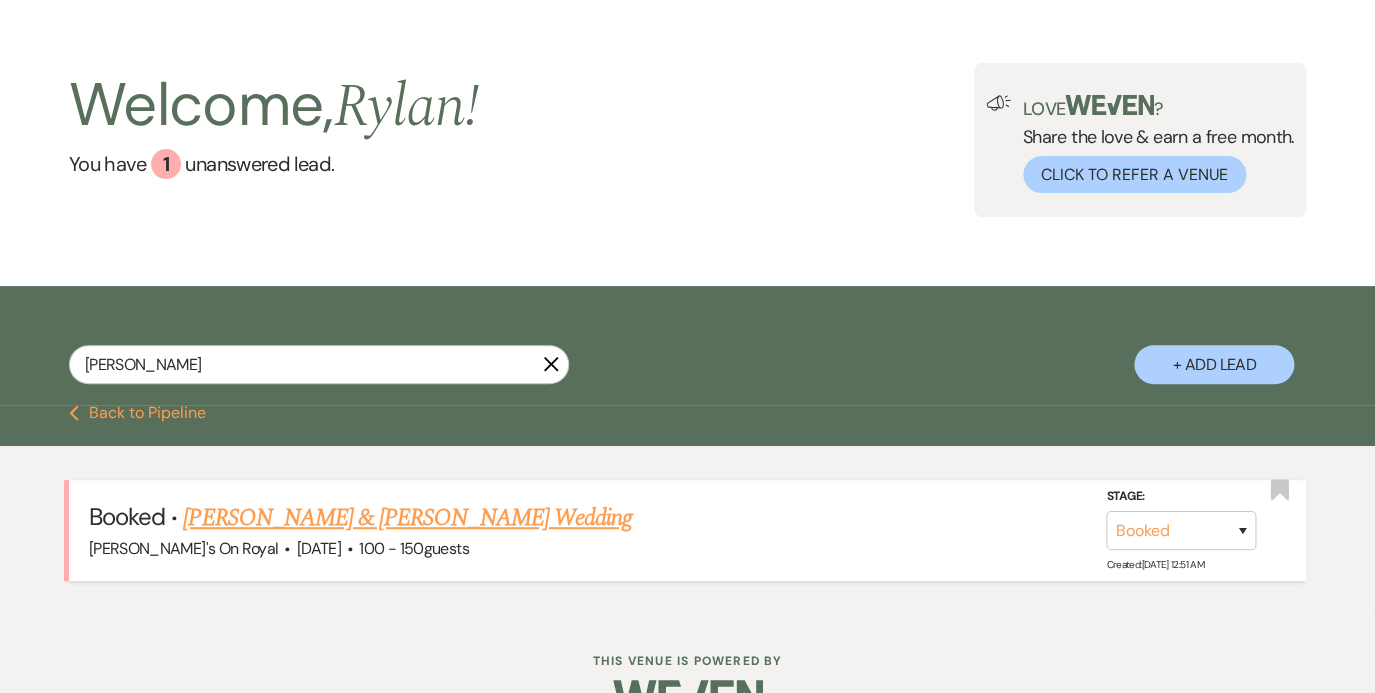 click on "[PERSON_NAME] & [PERSON_NAME] Wedding" at bounding box center (407, 518) 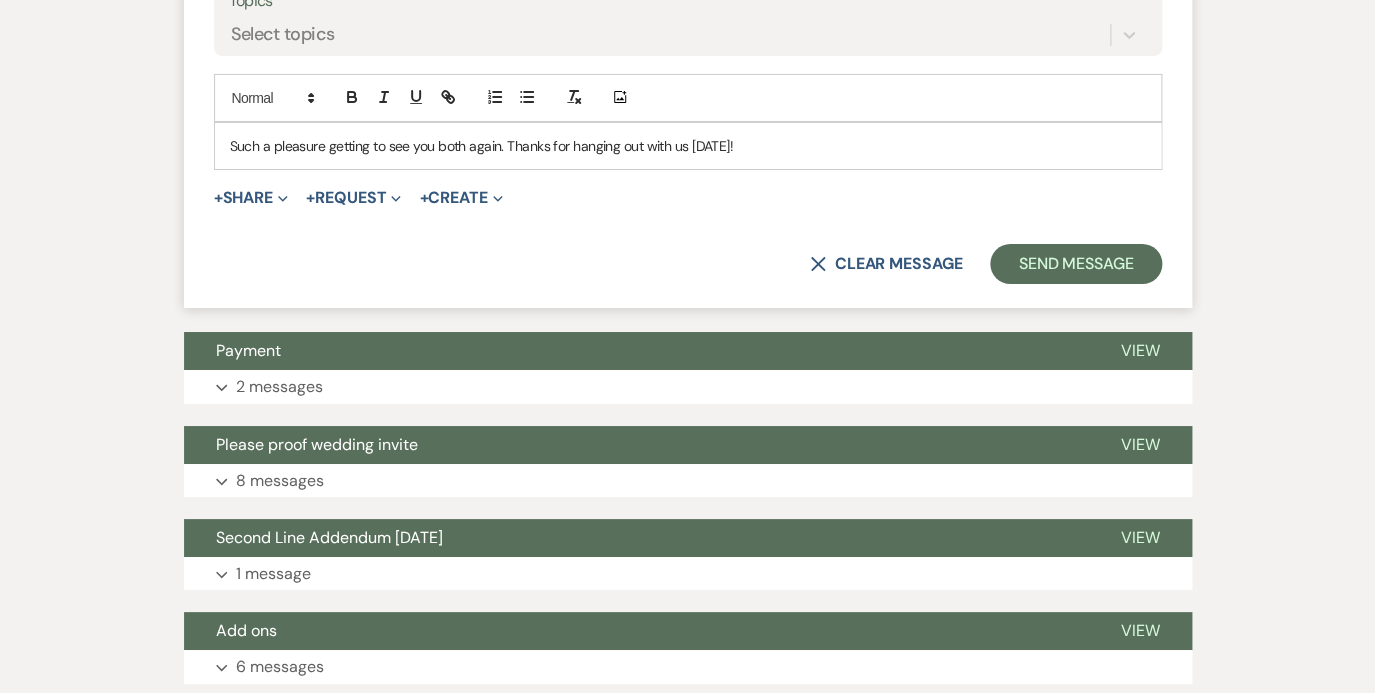 scroll, scrollTop: 2536, scrollLeft: 0, axis: vertical 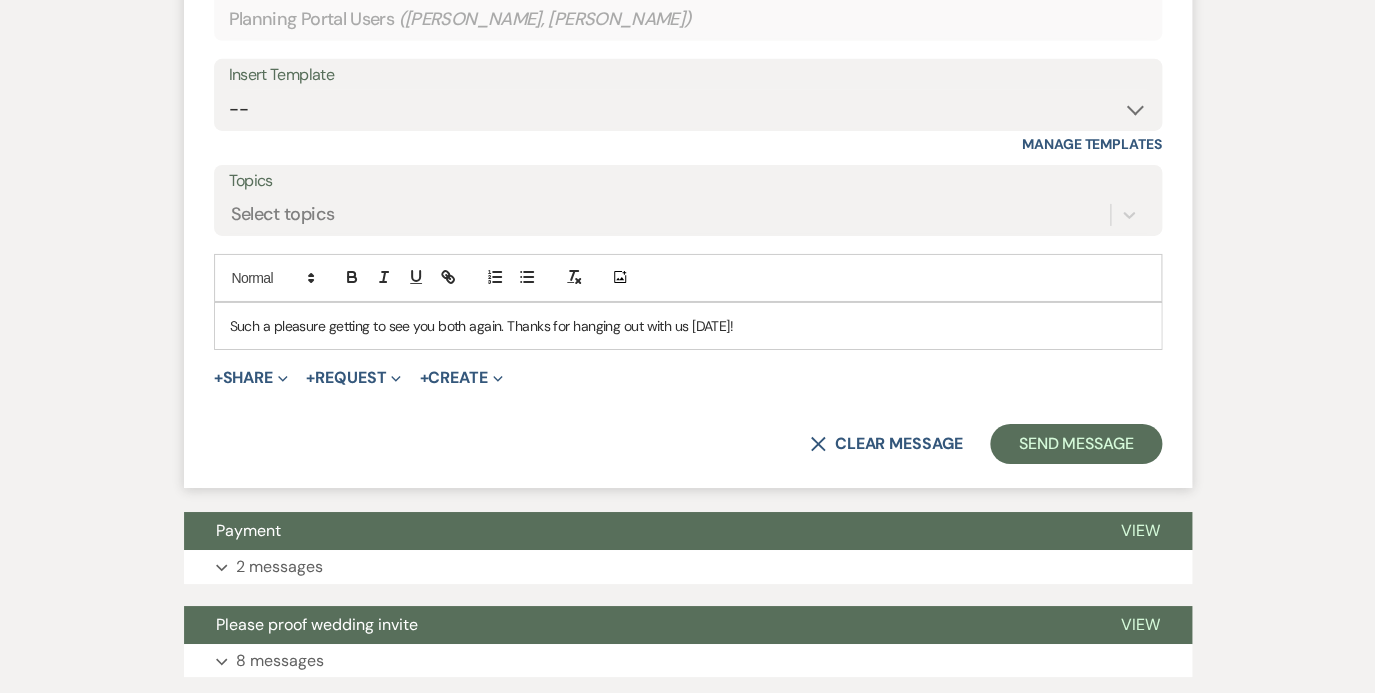 click on "Such a pleasure getting to see you both again. Thanks for hanging out with us [DATE]!" at bounding box center [688, 326] 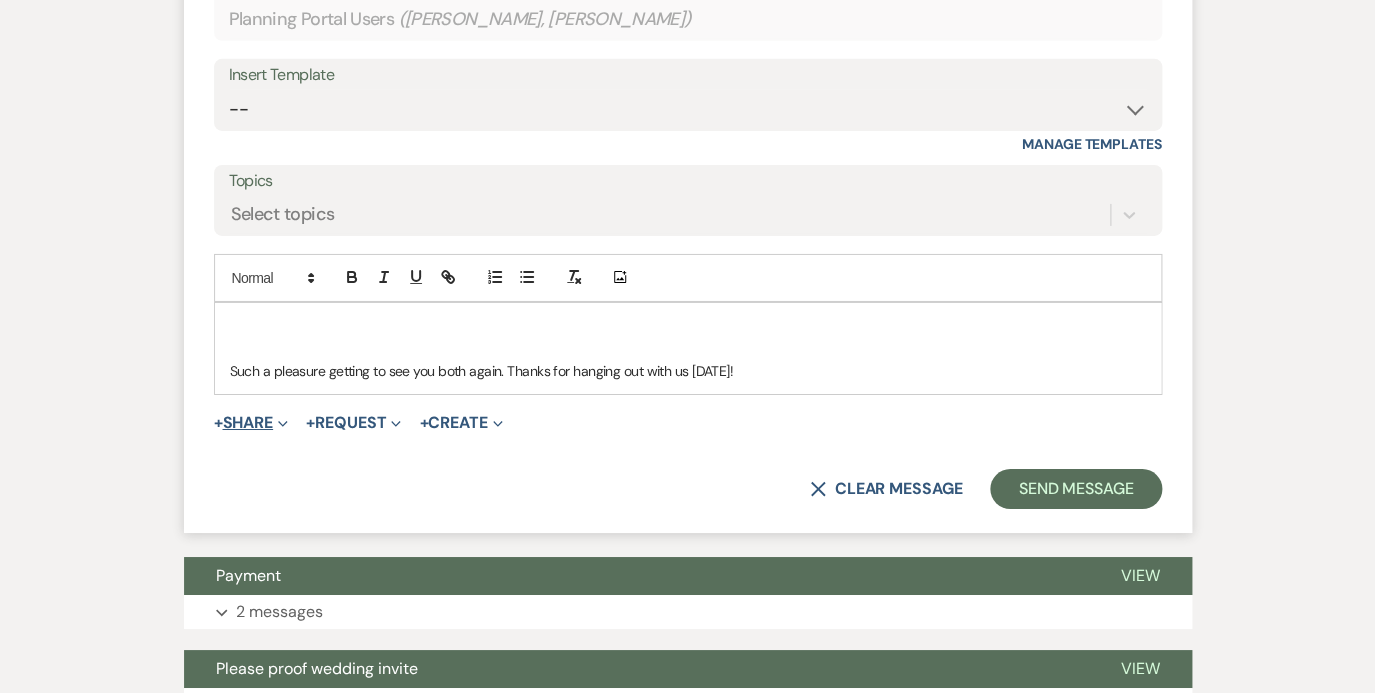 click 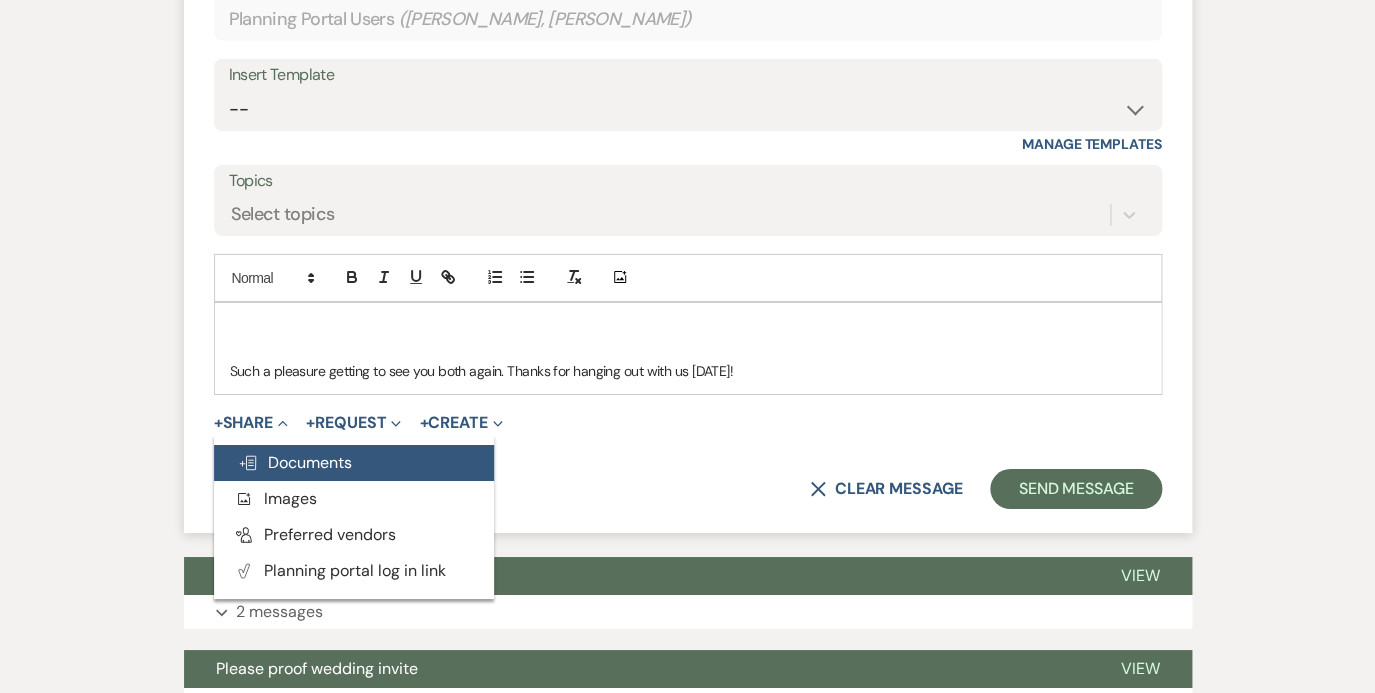 click on "Doc Upload Documents" at bounding box center [295, 462] 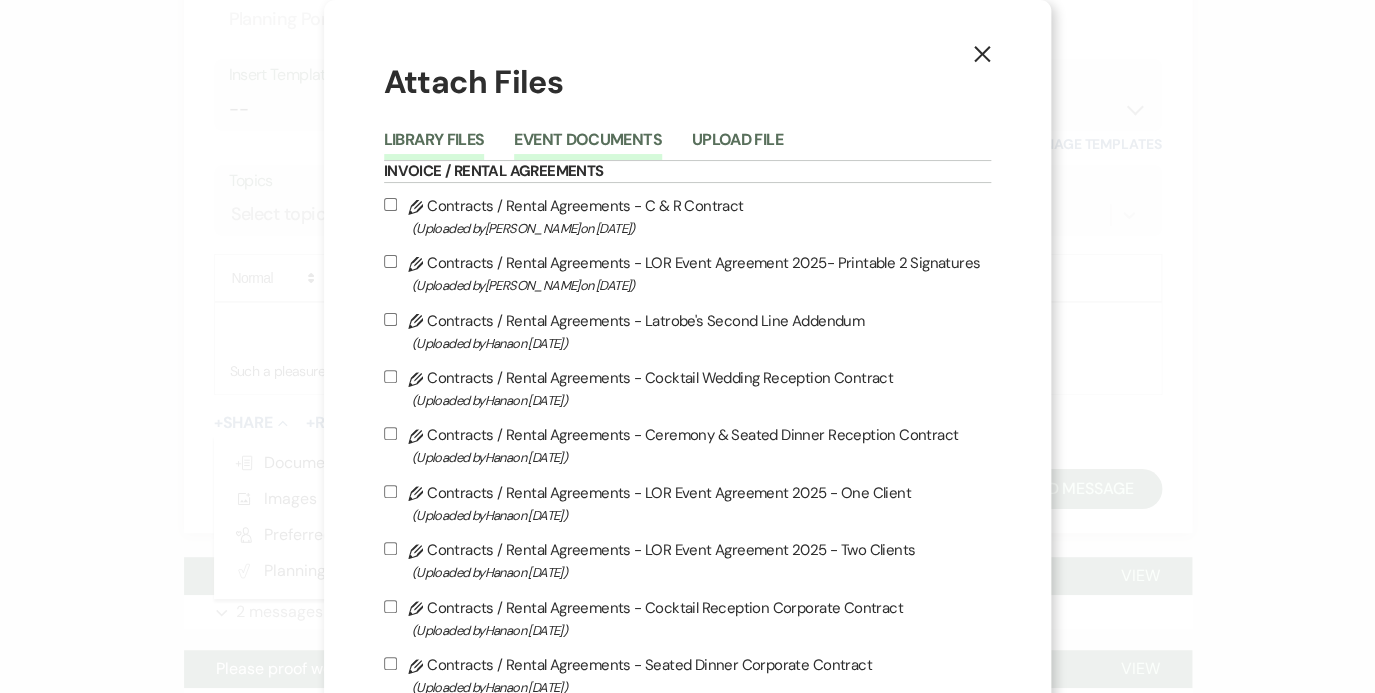click on "Event Documents" at bounding box center (587, 146) 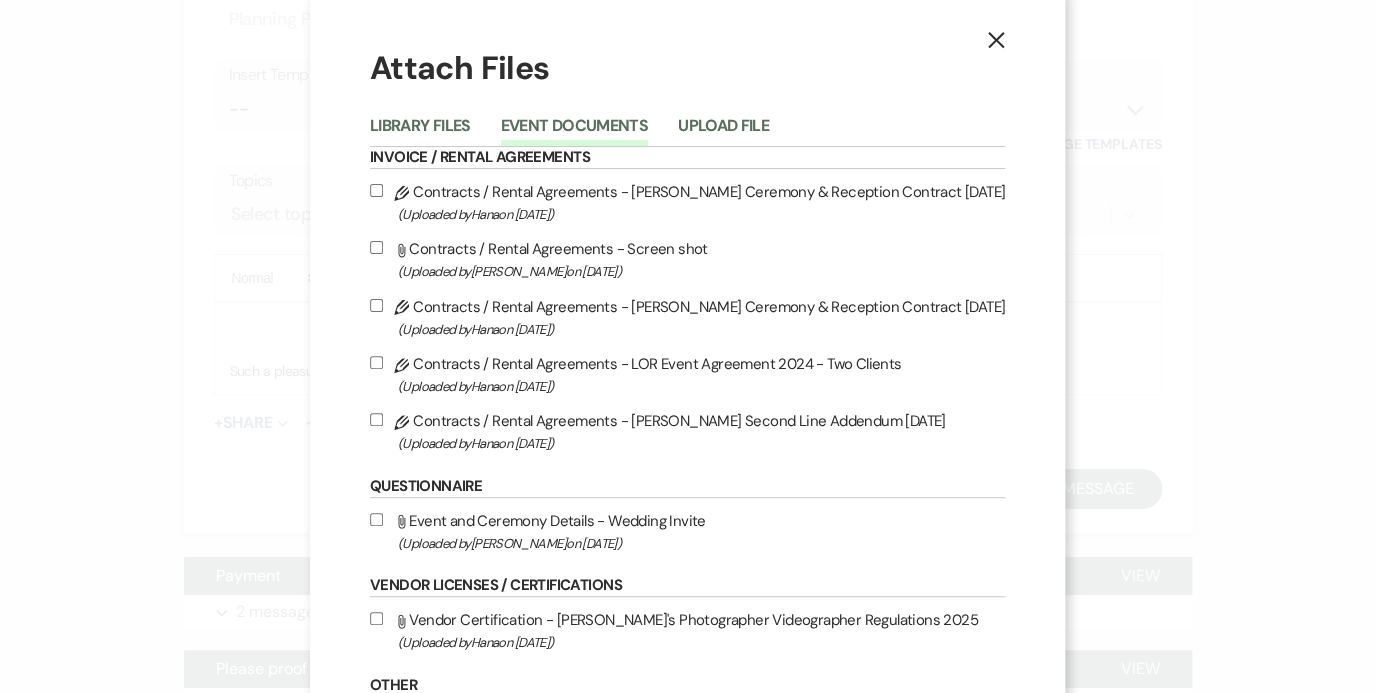 scroll, scrollTop: 0, scrollLeft: 0, axis: both 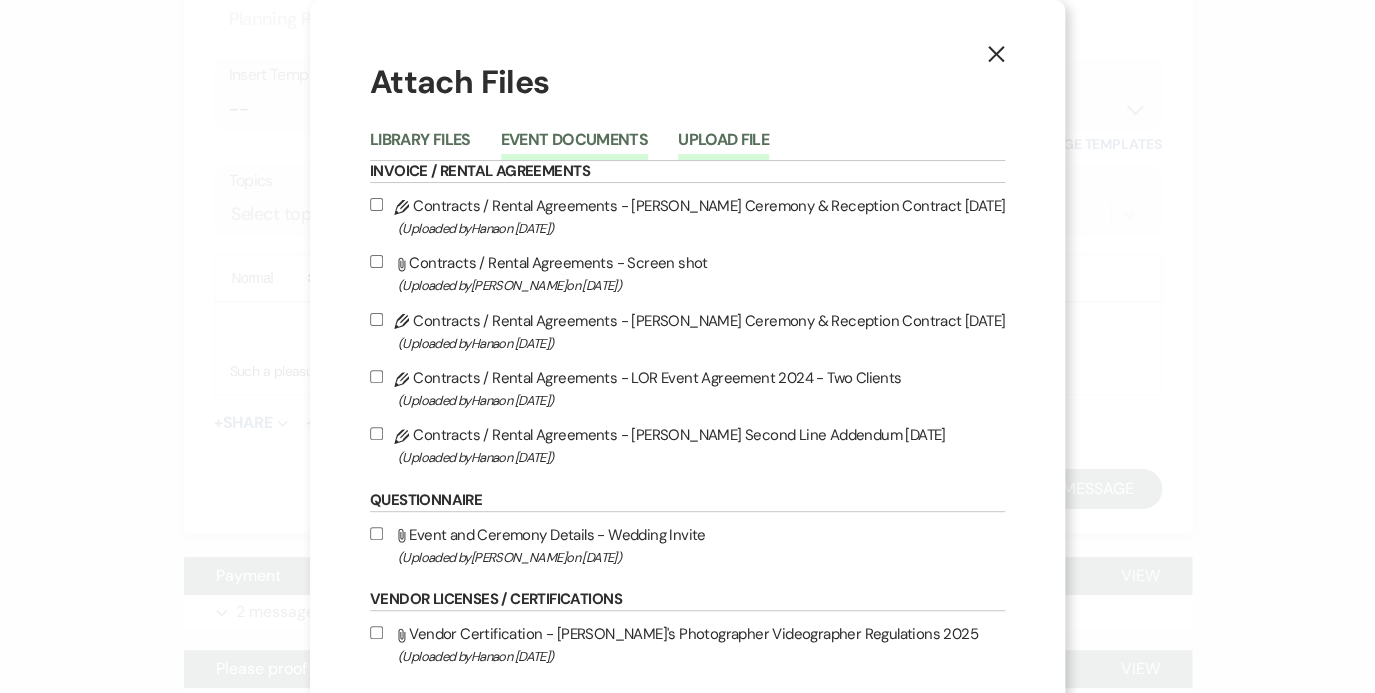 click on "Upload File" at bounding box center [723, 146] 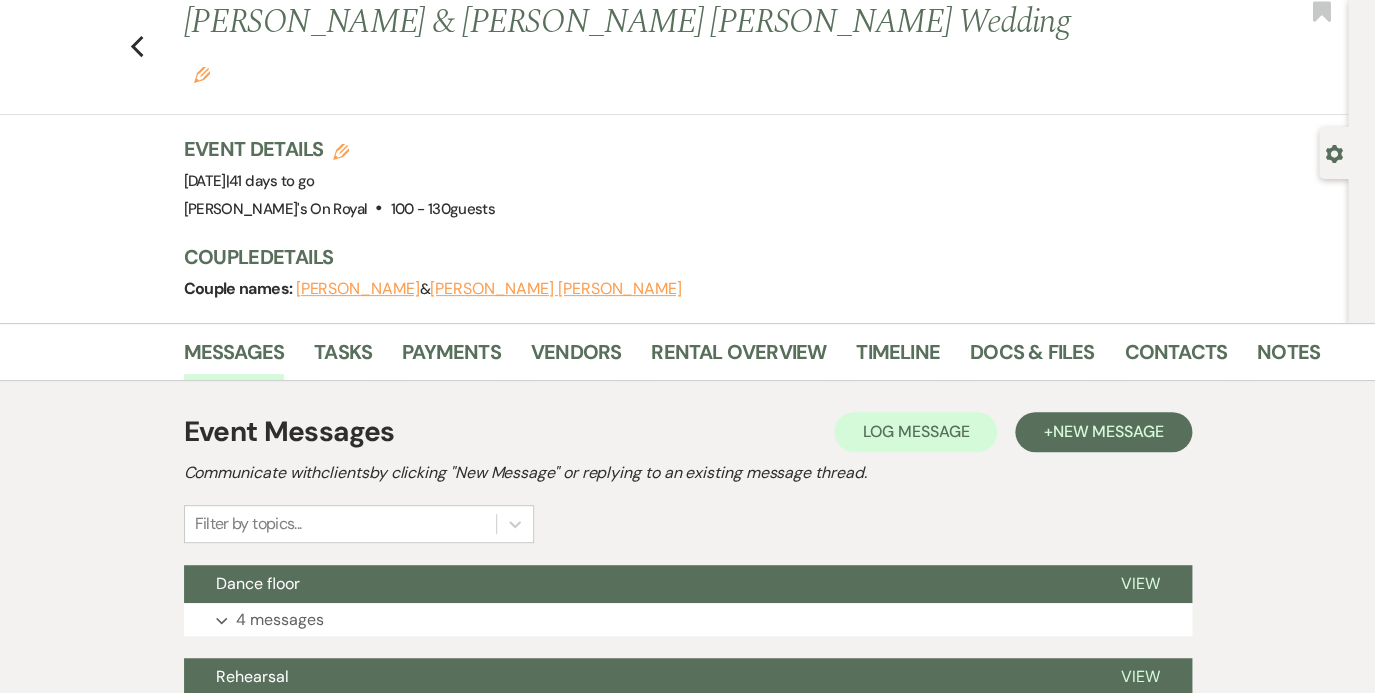 scroll, scrollTop: 0, scrollLeft: 0, axis: both 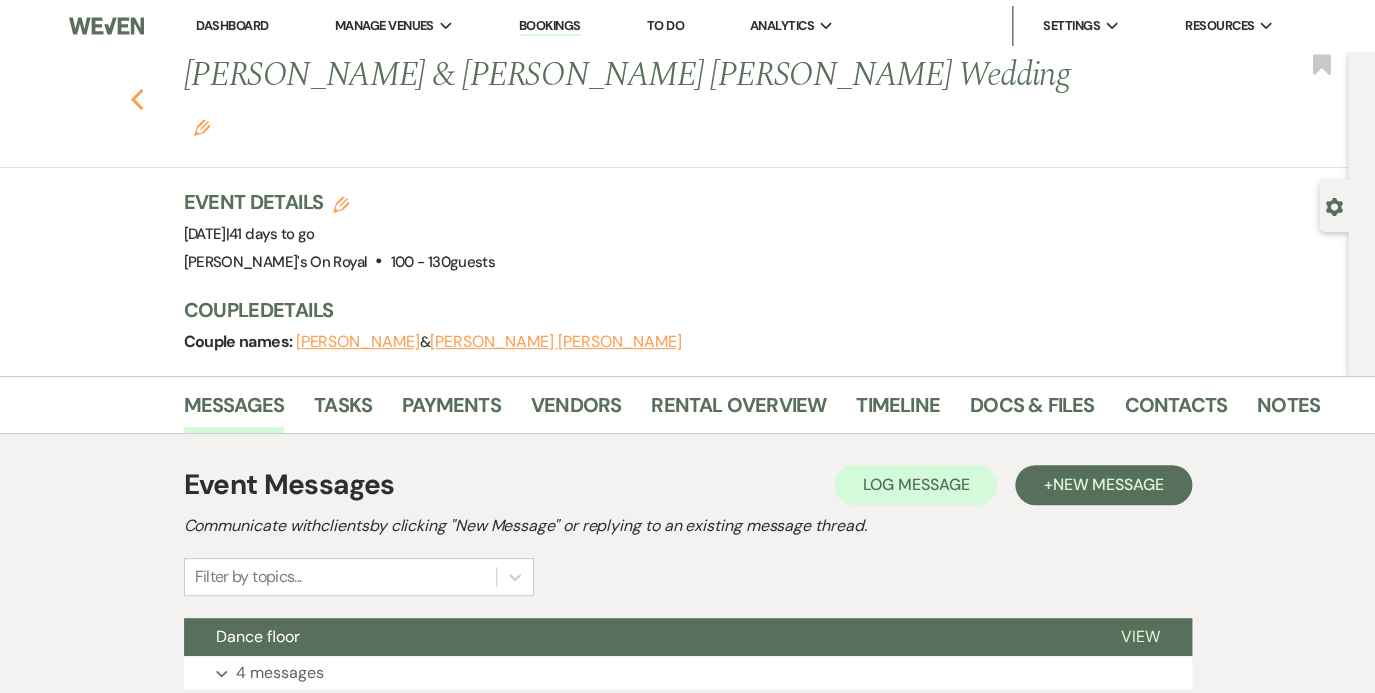 click on "Previous" 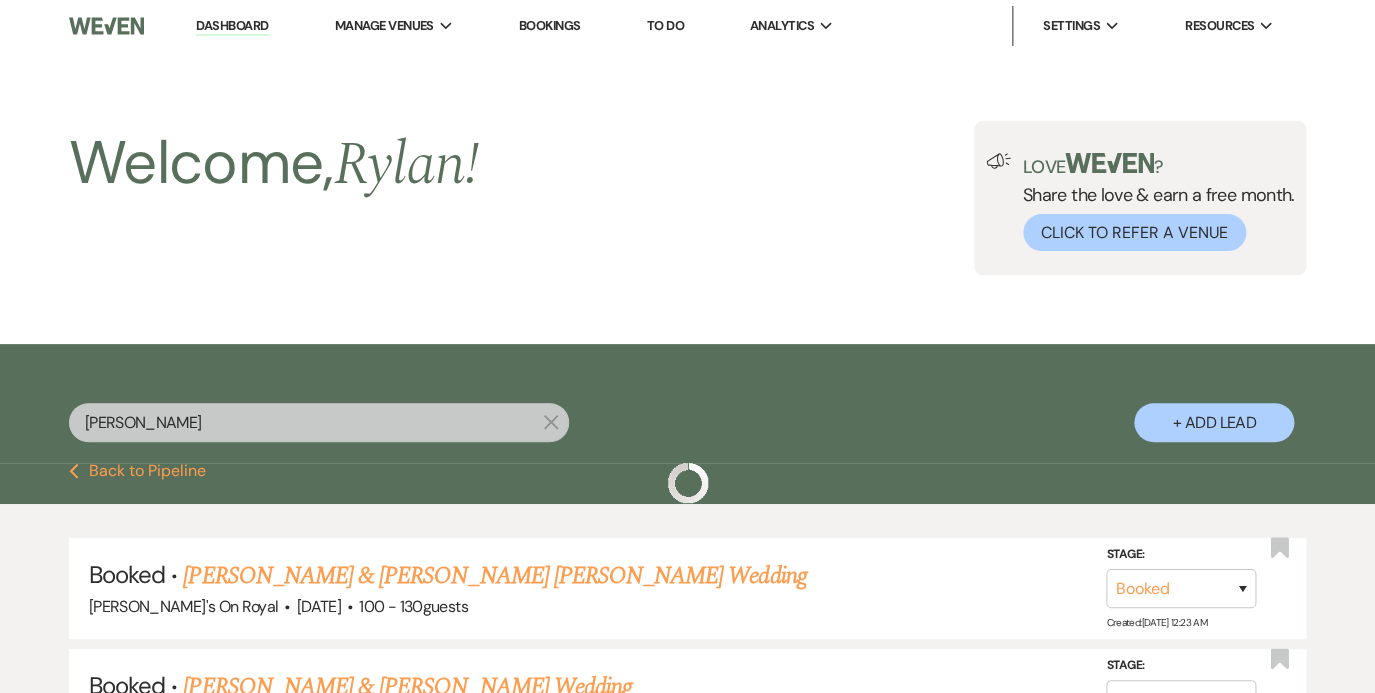 scroll, scrollTop: 135, scrollLeft: 0, axis: vertical 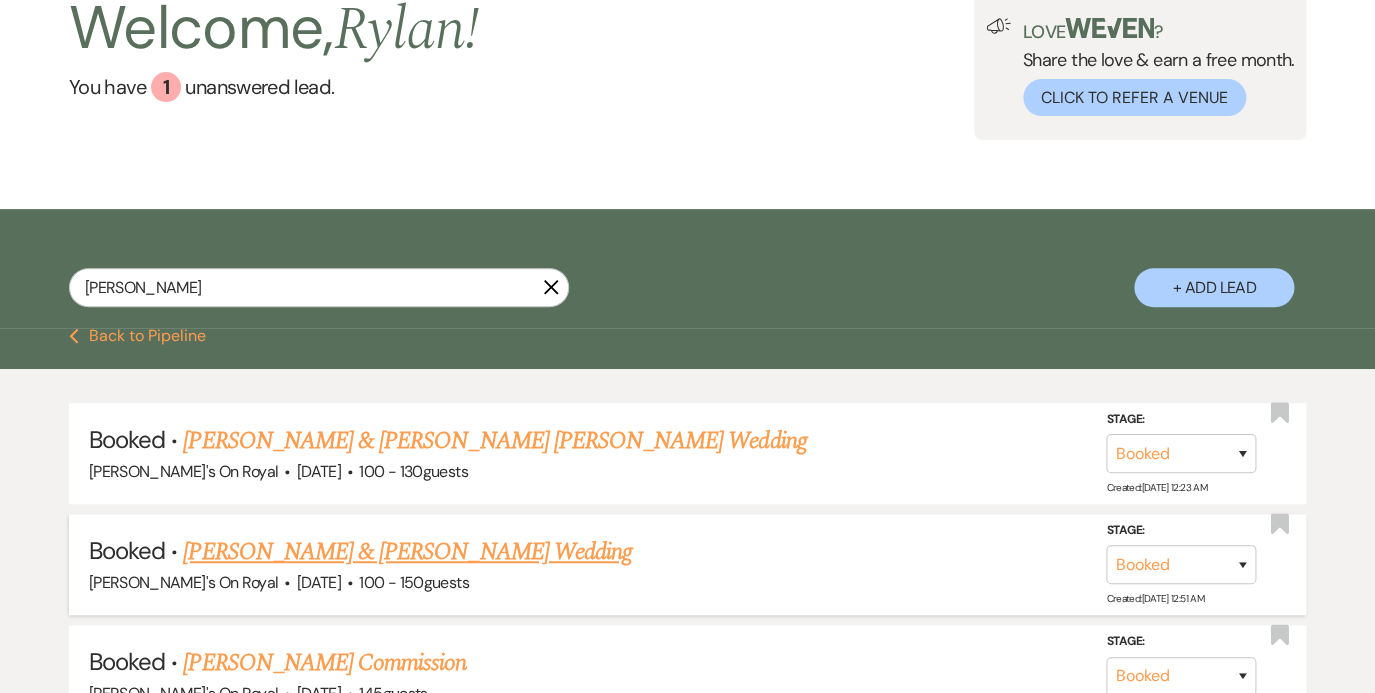 click on "[PERSON_NAME] & [PERSON_NAME] Wedding" at bounding box center (407, 552) 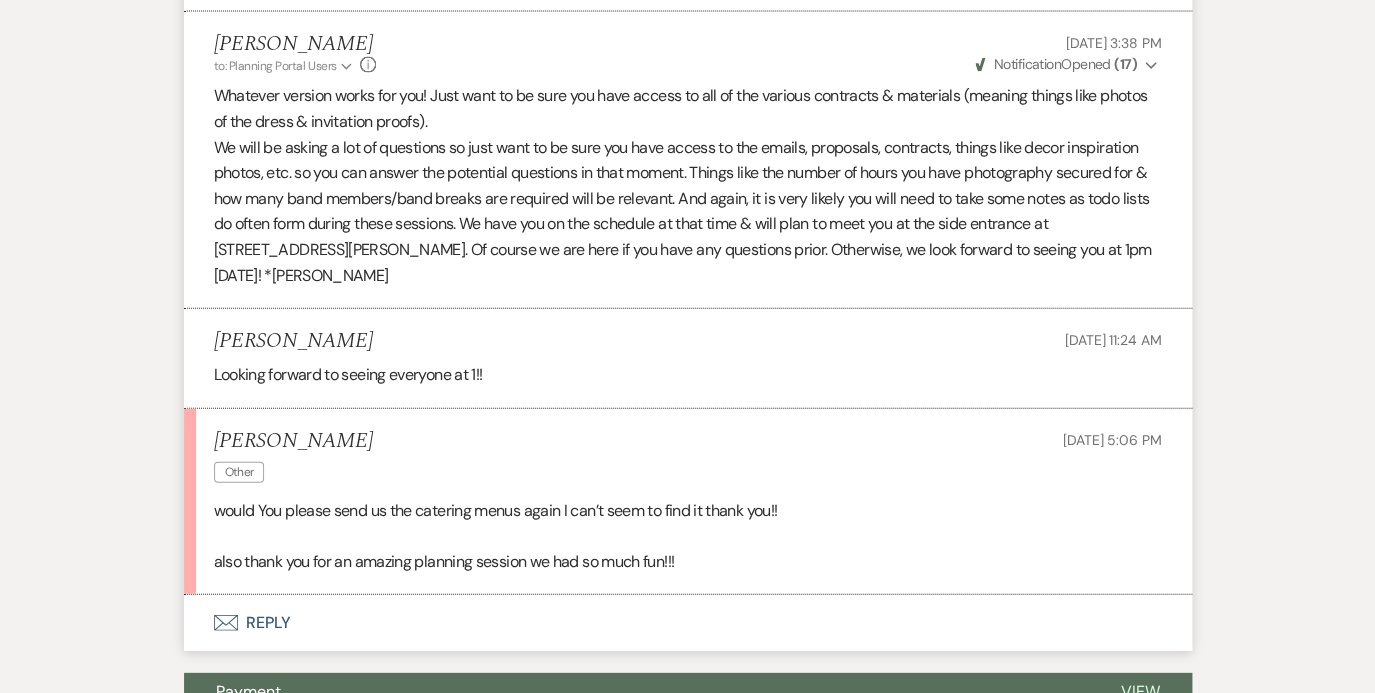 scroll, scrollTop: 1604, scrollLeft: 0, axis: vertical 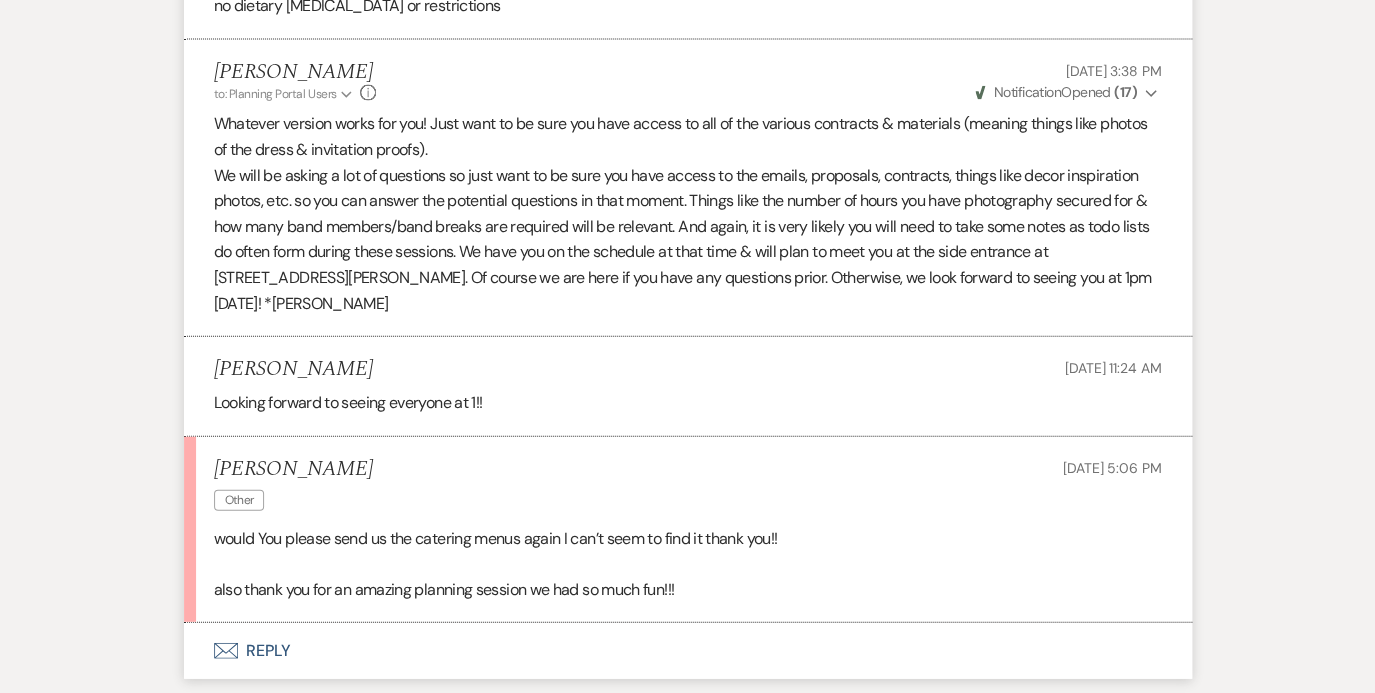 click on "Envelope Reply" at bounding box center [688, 651] 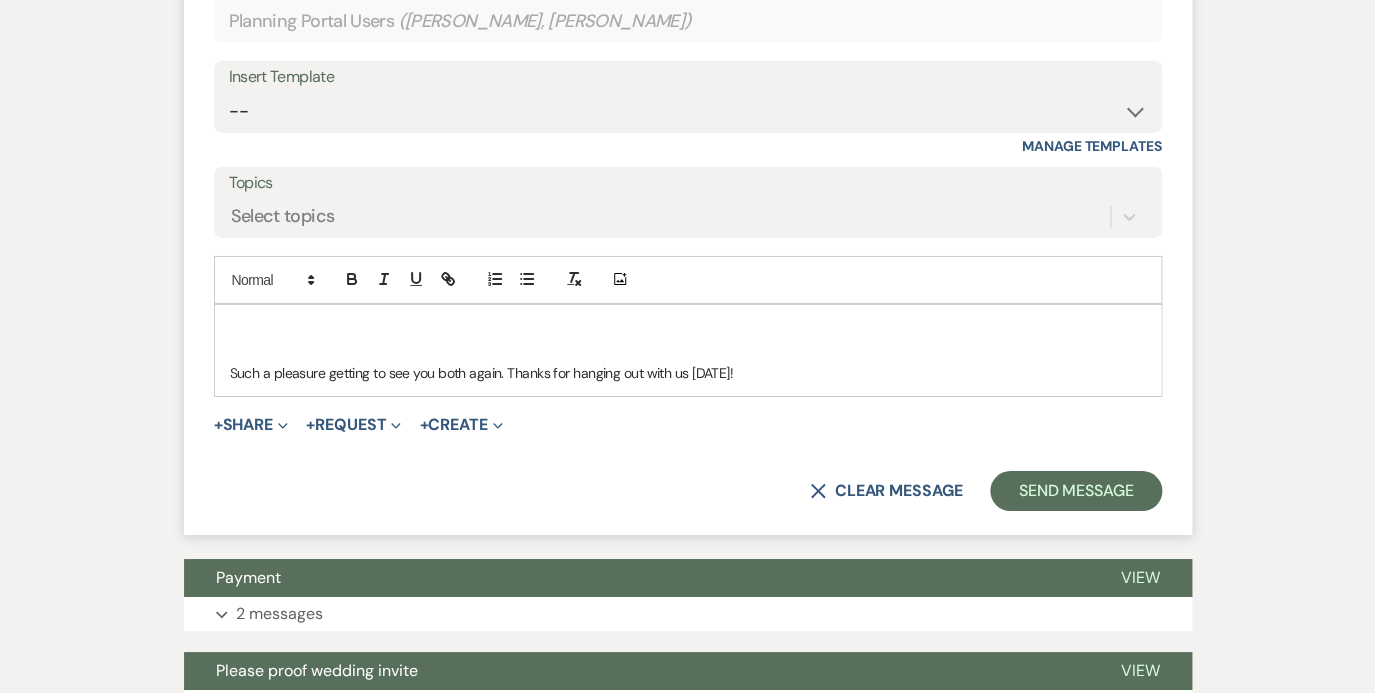 scroll, scrollTop: 2330, scrollLeft: 0, axis: vertical 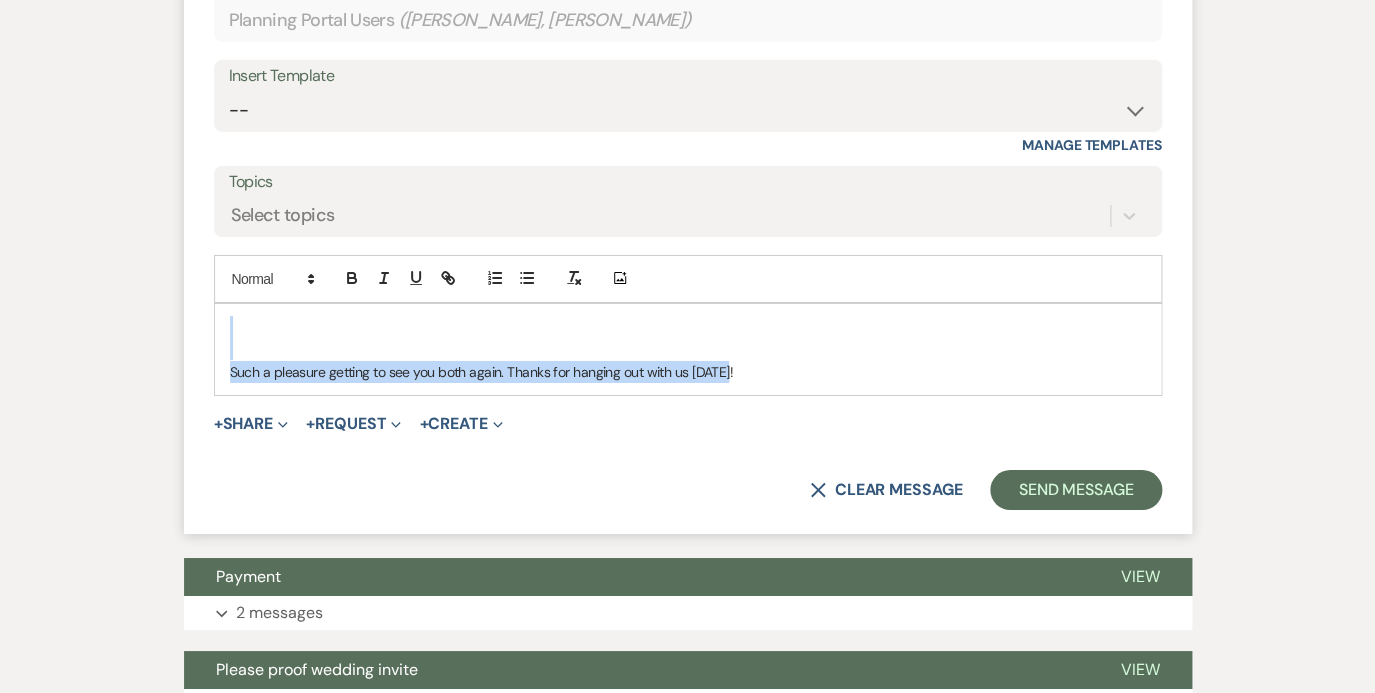 drag, startPoint x: 249, startPoint y: 279, endPoint x: 767, endPoint y: 331, distance: 520.6035 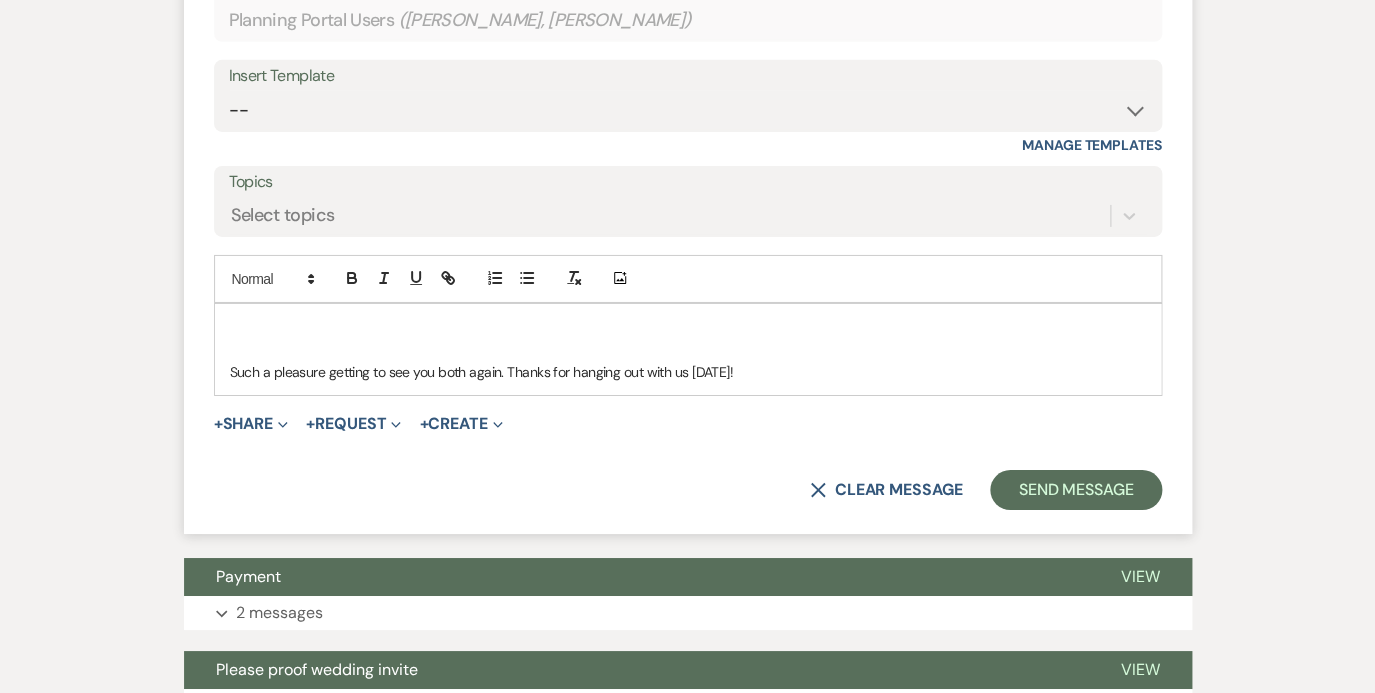 click on "Such a pleasure getting to see you both again. Thanks for hanging out with us [DATE]!" at bounding box center (688, 349) 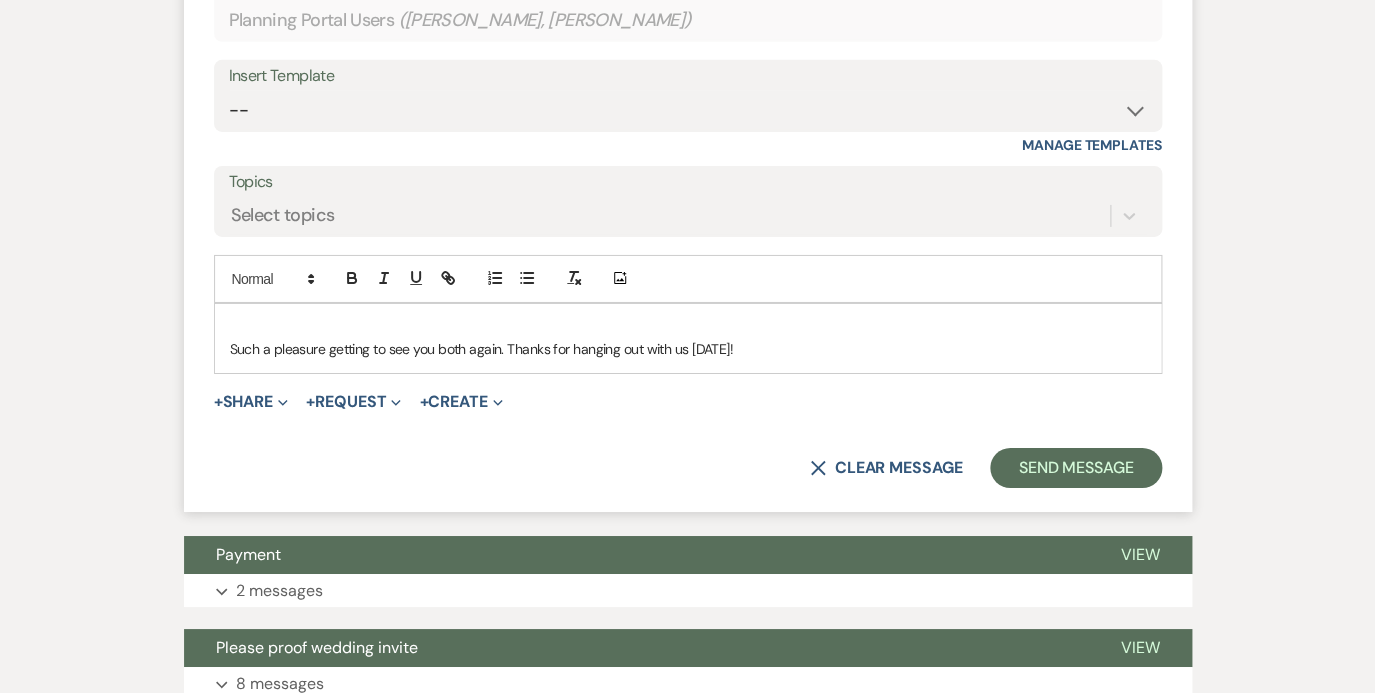 click on "Such a pleasure getting to see you both again. Thanks for hanging out with us [DATE]!" at bounding box center (688, 349) 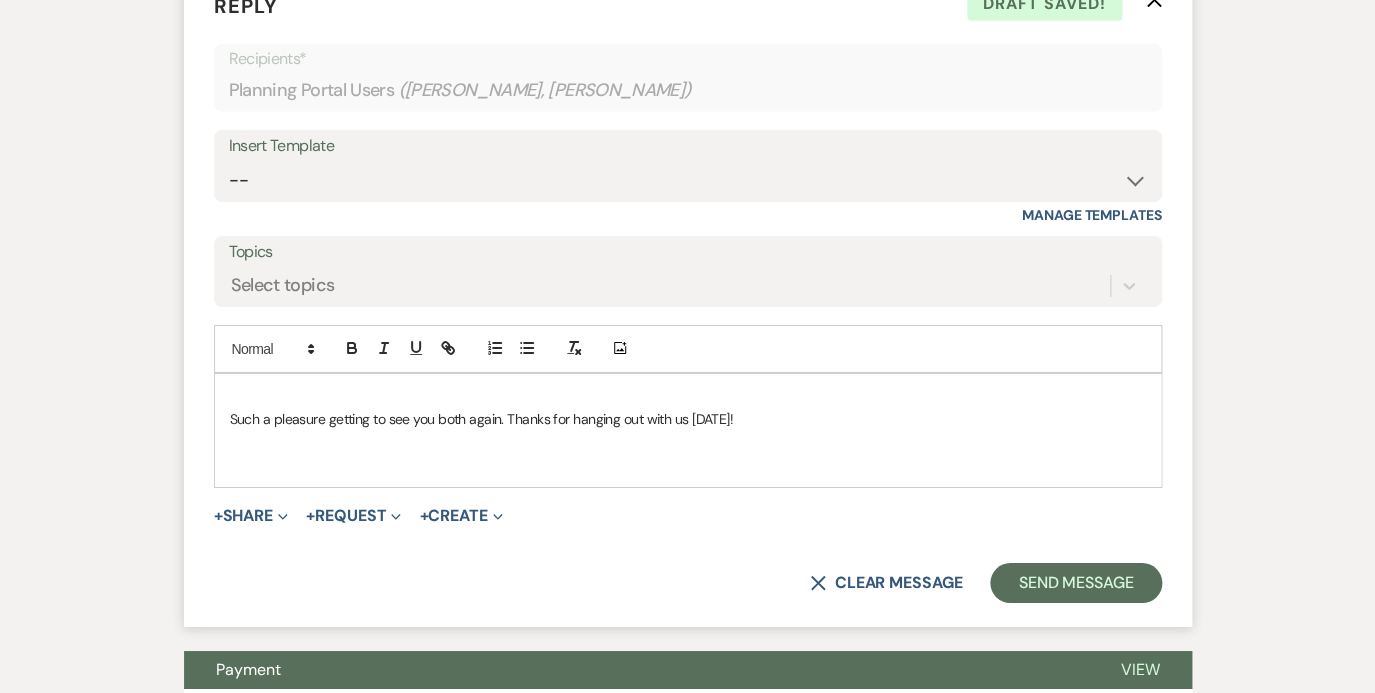 scroll, scrollTop: 2368, scrollLeft: 0, axis: vertical 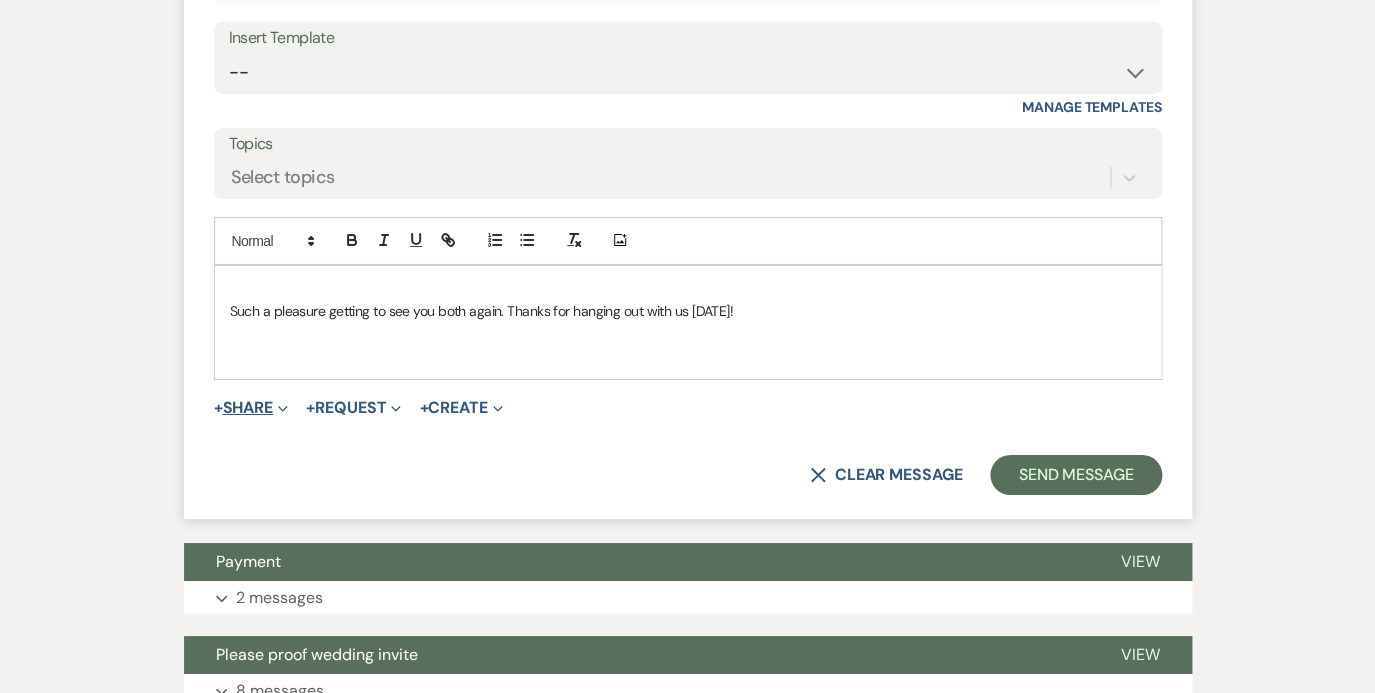 click on "+  Share Expand" at bounding box center (251, 408) 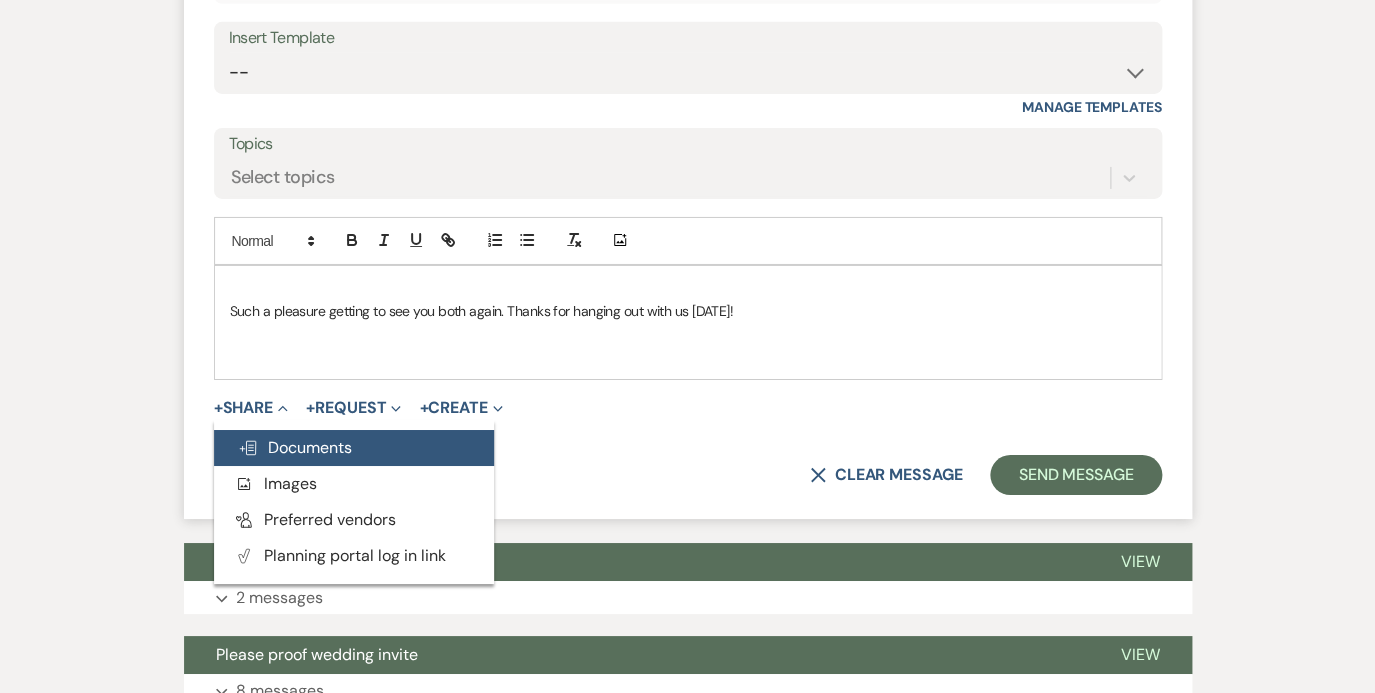 click on "Doc Upload Documents" at bounding box center [295, 447] 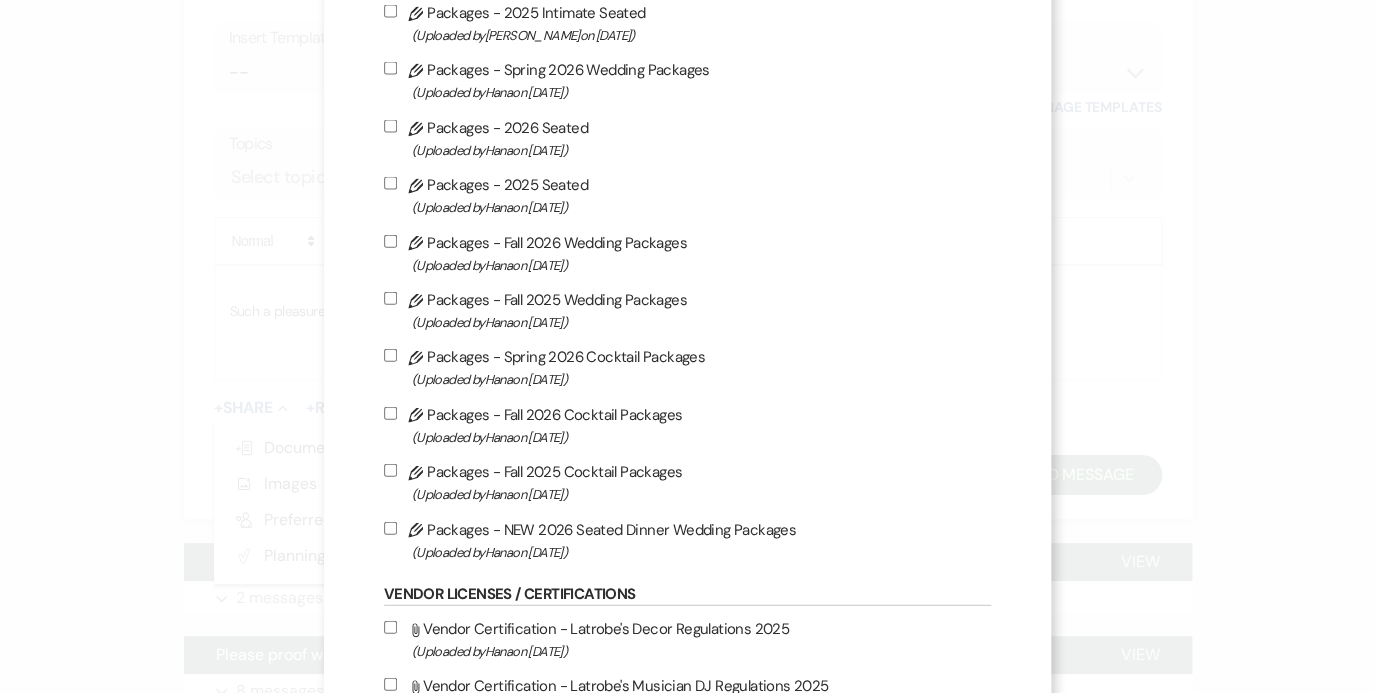 scroll, scrollTop: 1525, scrollLeft: 0, axis: vertical 